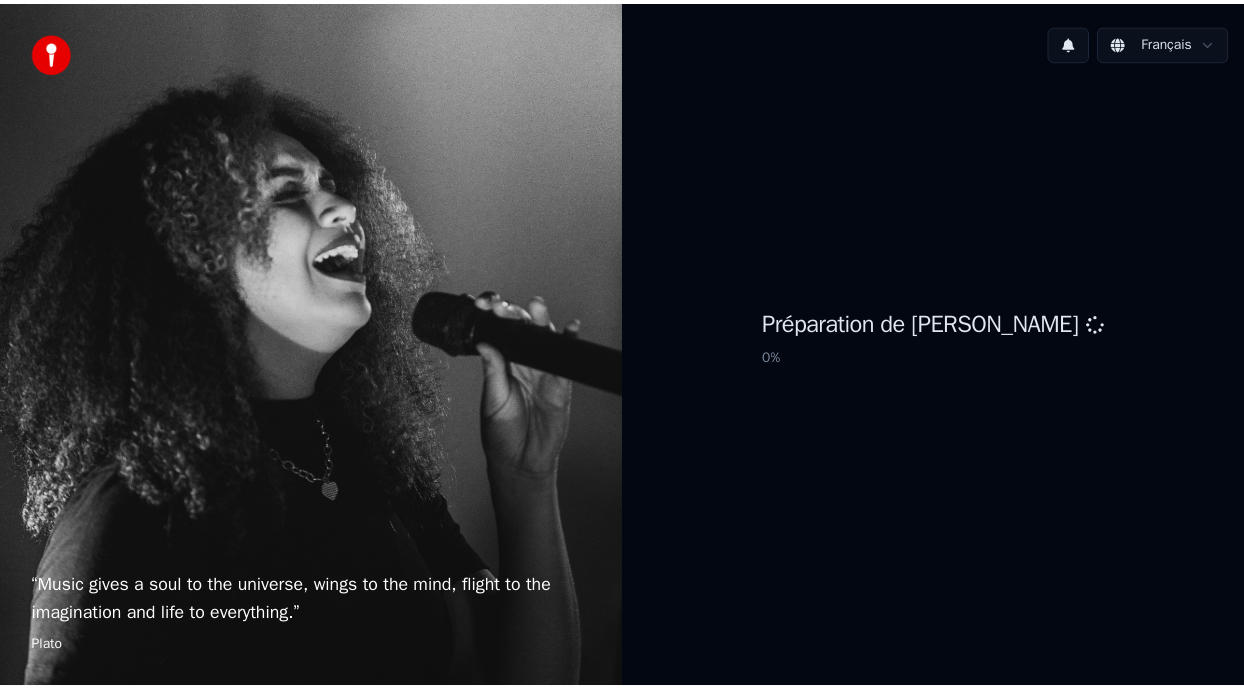scroll, scrollTop: 0, scrollLeft: 0, axis: both 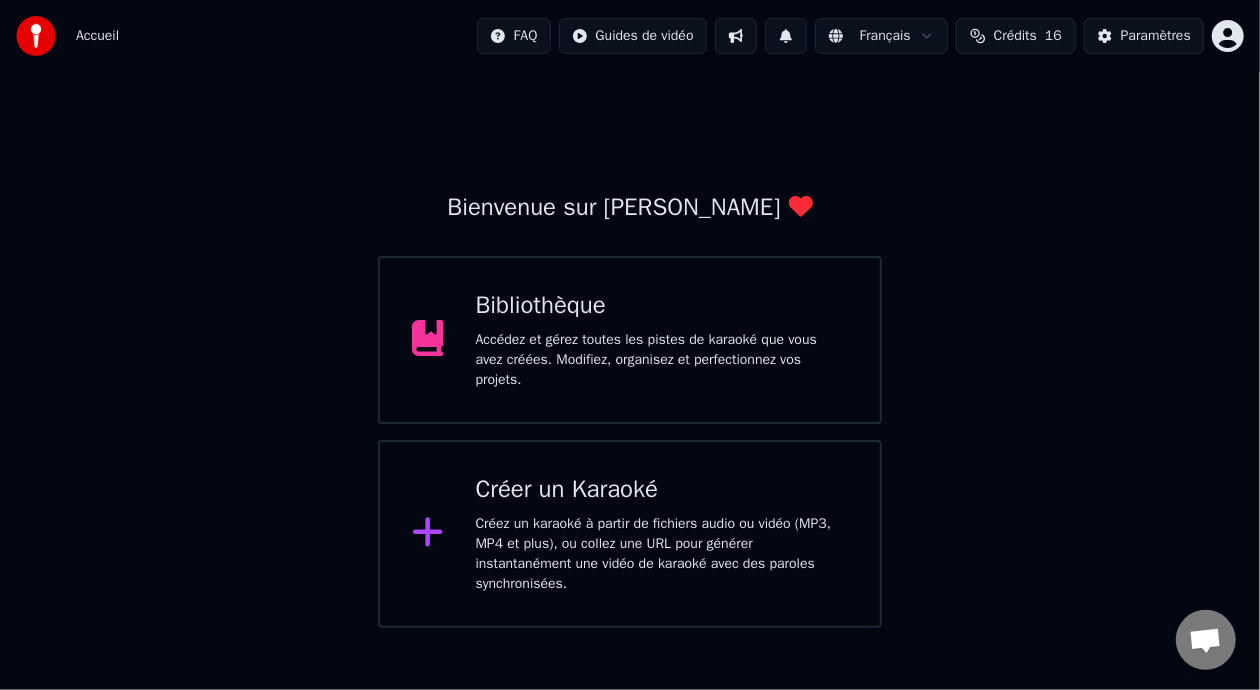 click on "Bibliothèque Accédez et gérez toutes les pistes de karaoké que vous avez créées. Modifiez, organisez et perfectionnez vos projets." at bounding box center (662, 340) 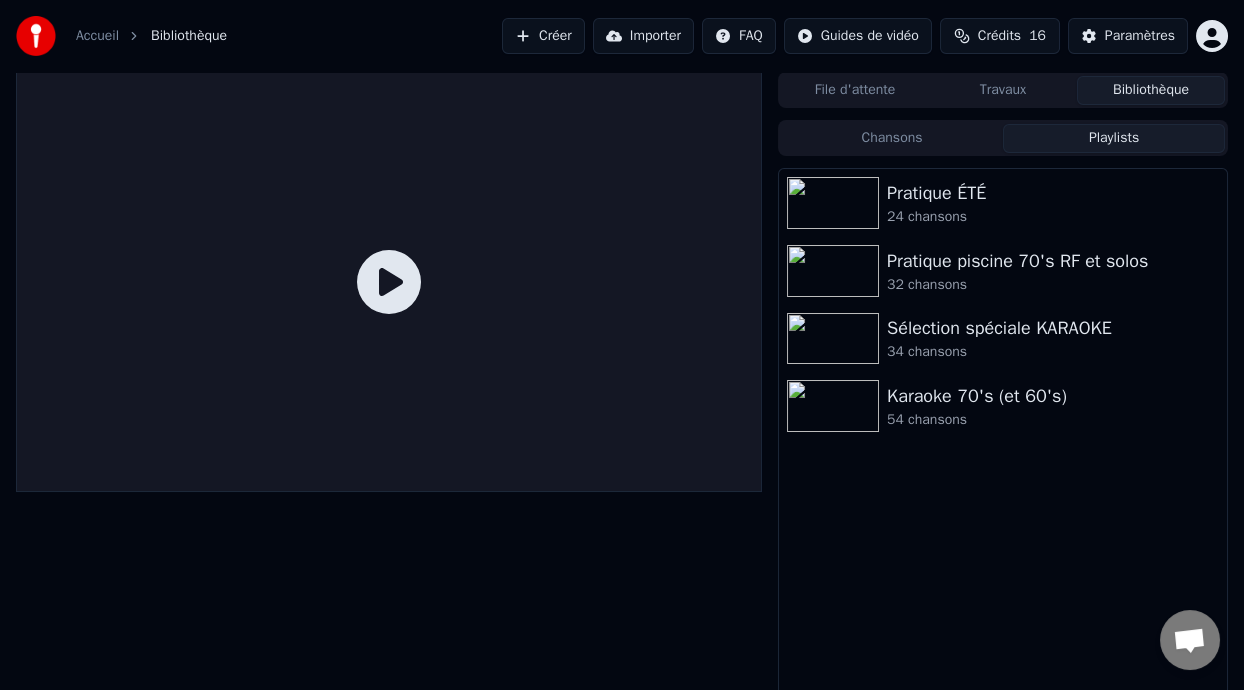 click on "Playlists" at bounding box center (1114, 138) 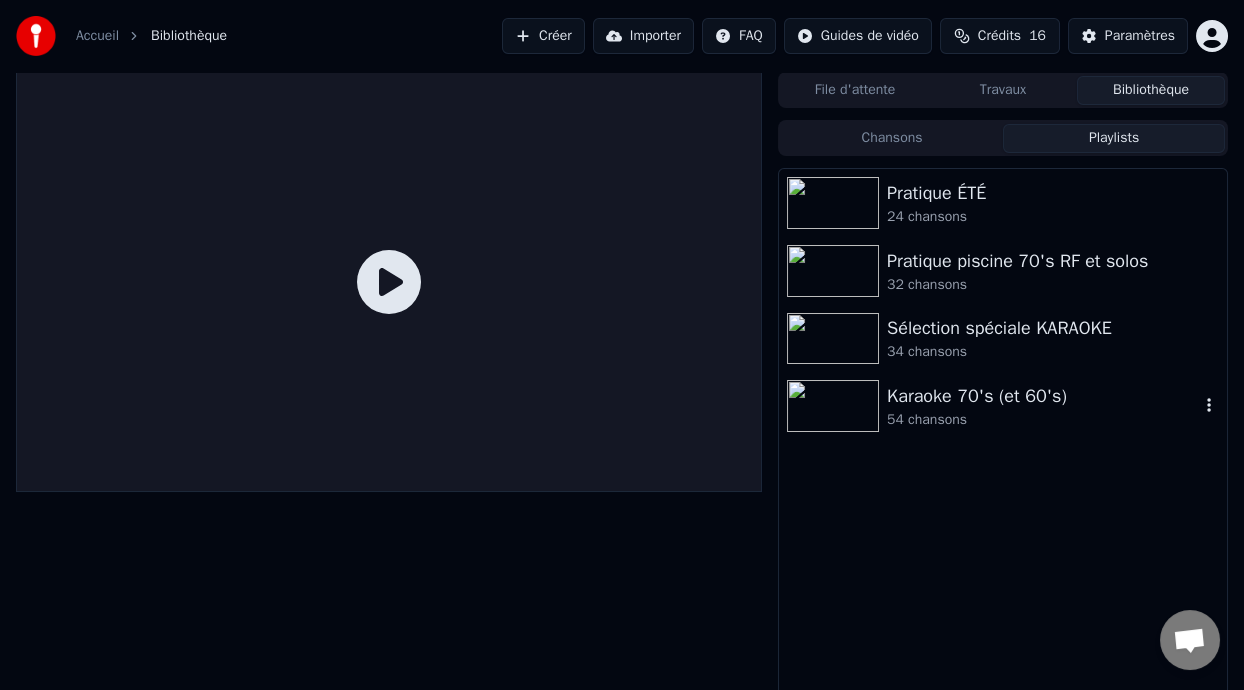 click on "54 chansons" at bounding box center (1043, 420) 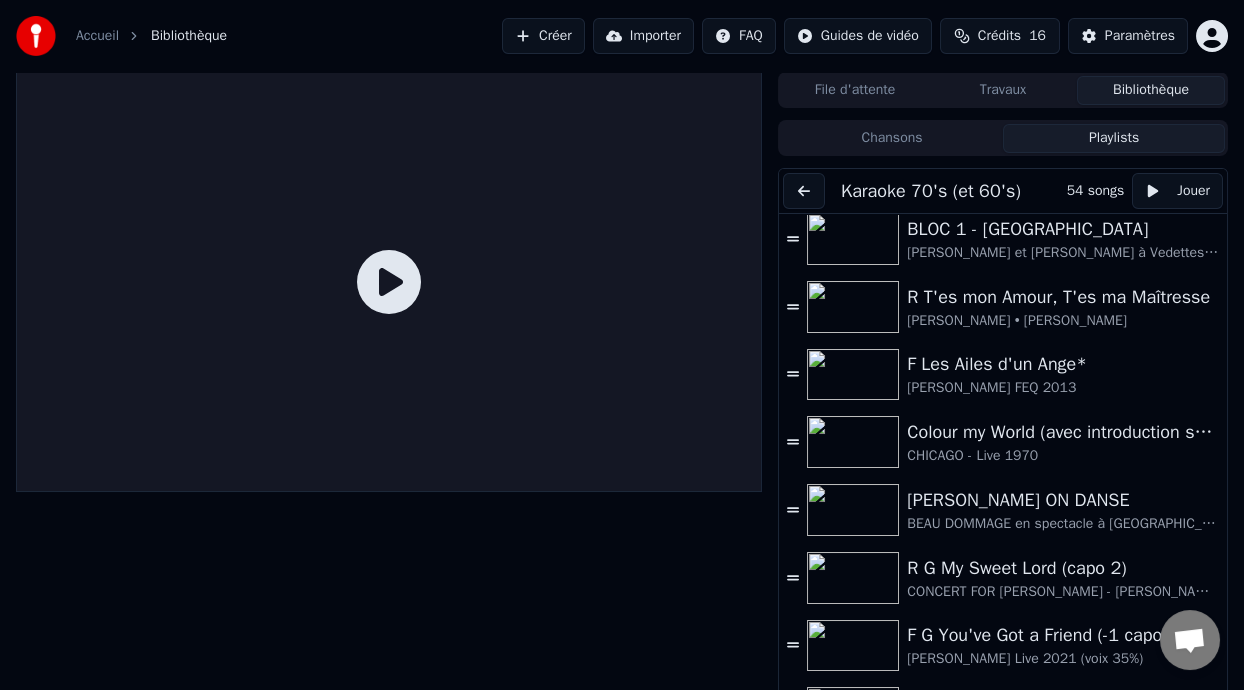 scroll, scrollTop: 0, scrollLeft: 0, axis: both 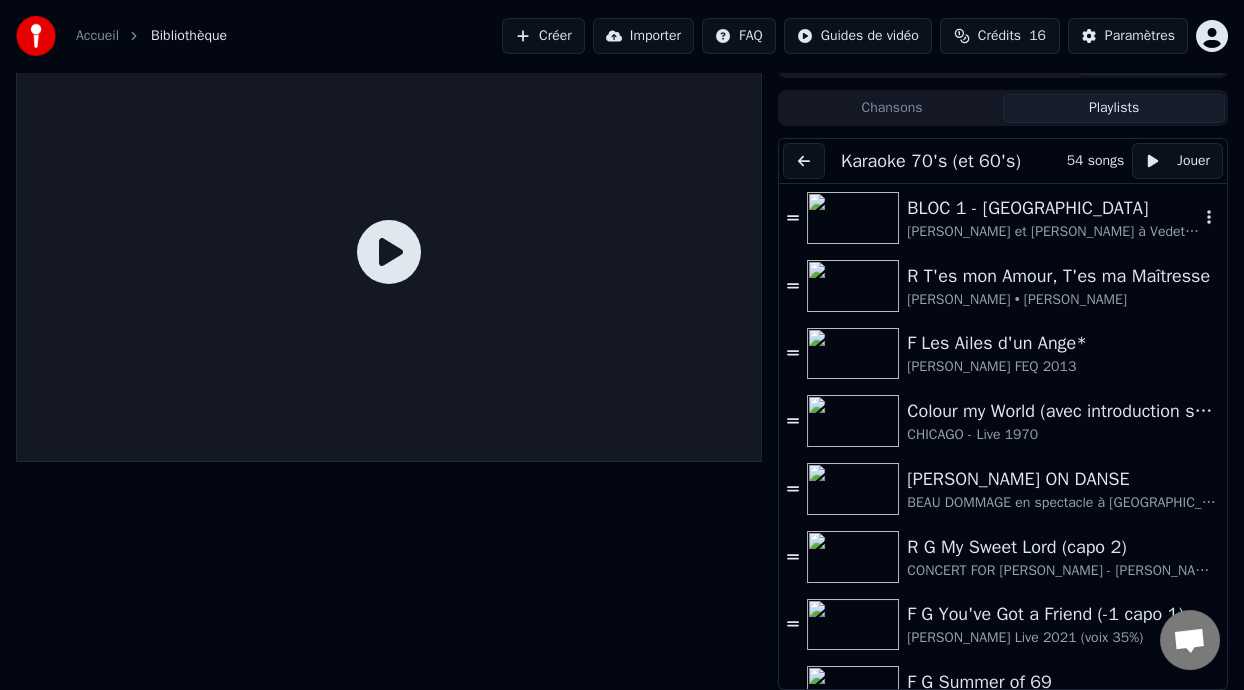 click on "[PERSON_NAME] et [PERSON_NAME] à Vedettes en direct 1978" at bounding box center [1053, 232] 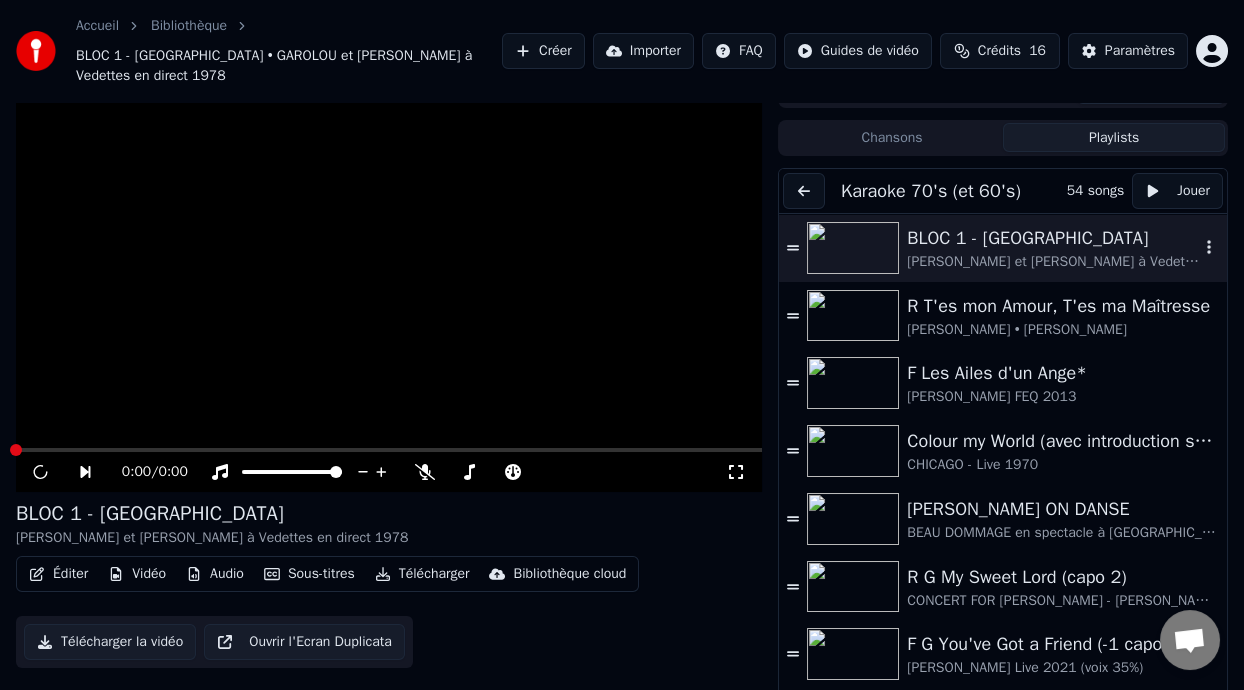 scroll, scrollTop: 59, scrollLeft: 0, axis: vertical 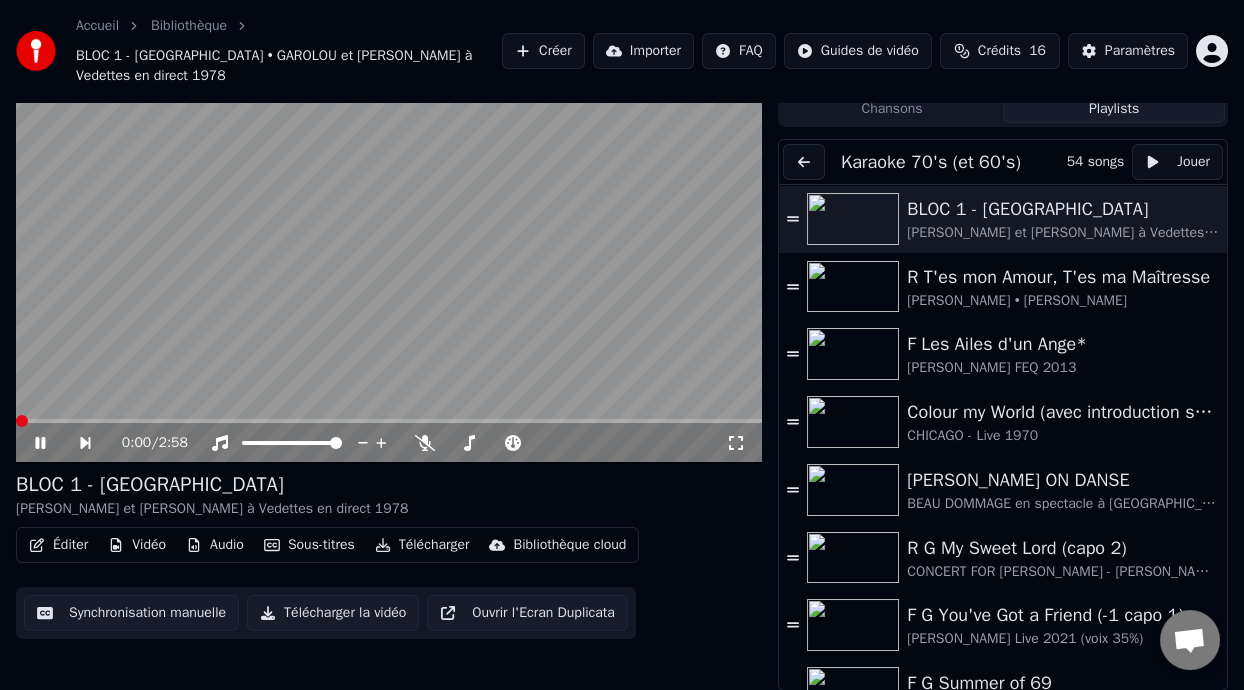 click 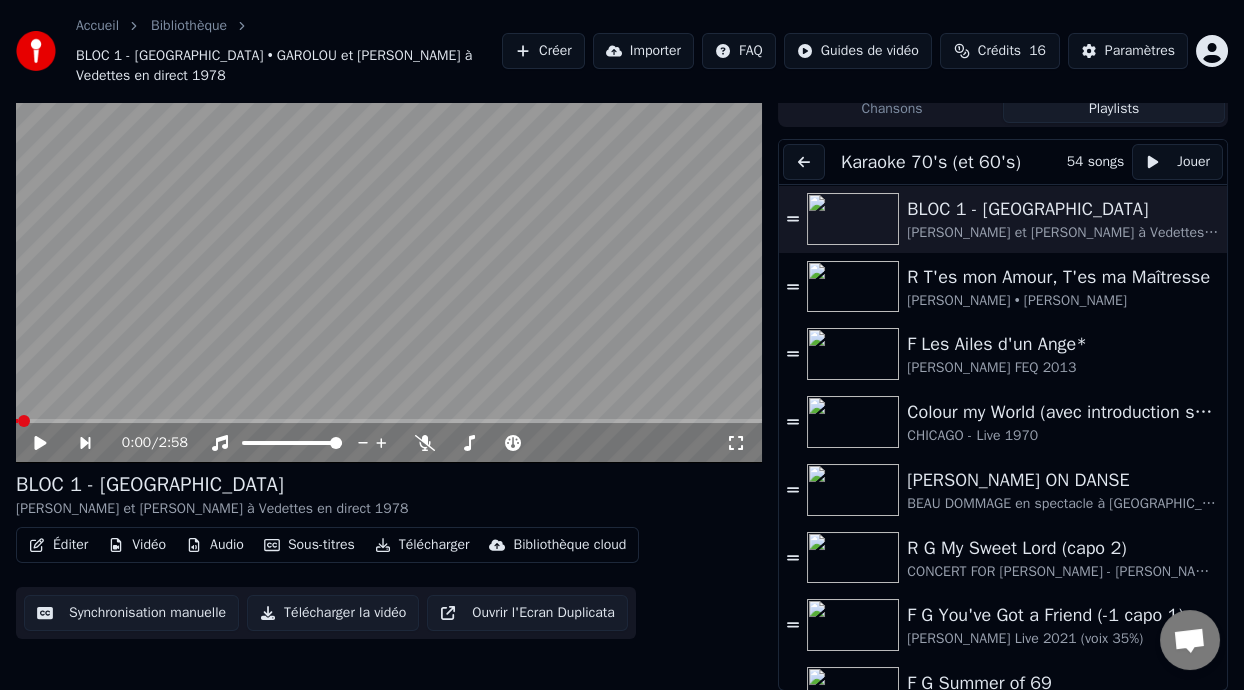 scroll, scrollTop: 481, scrollLeft: 0, axis: vertical 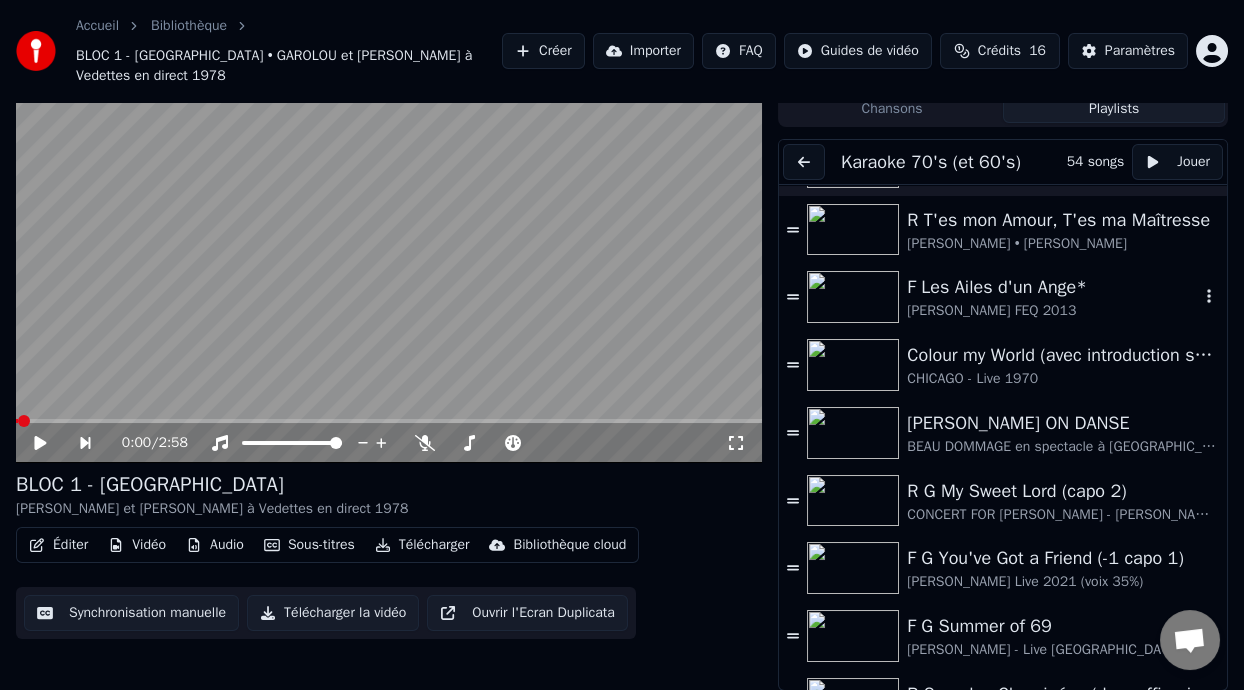 click on "F Les Ailes d'un Ange*" at bounding box center [1053, 287] 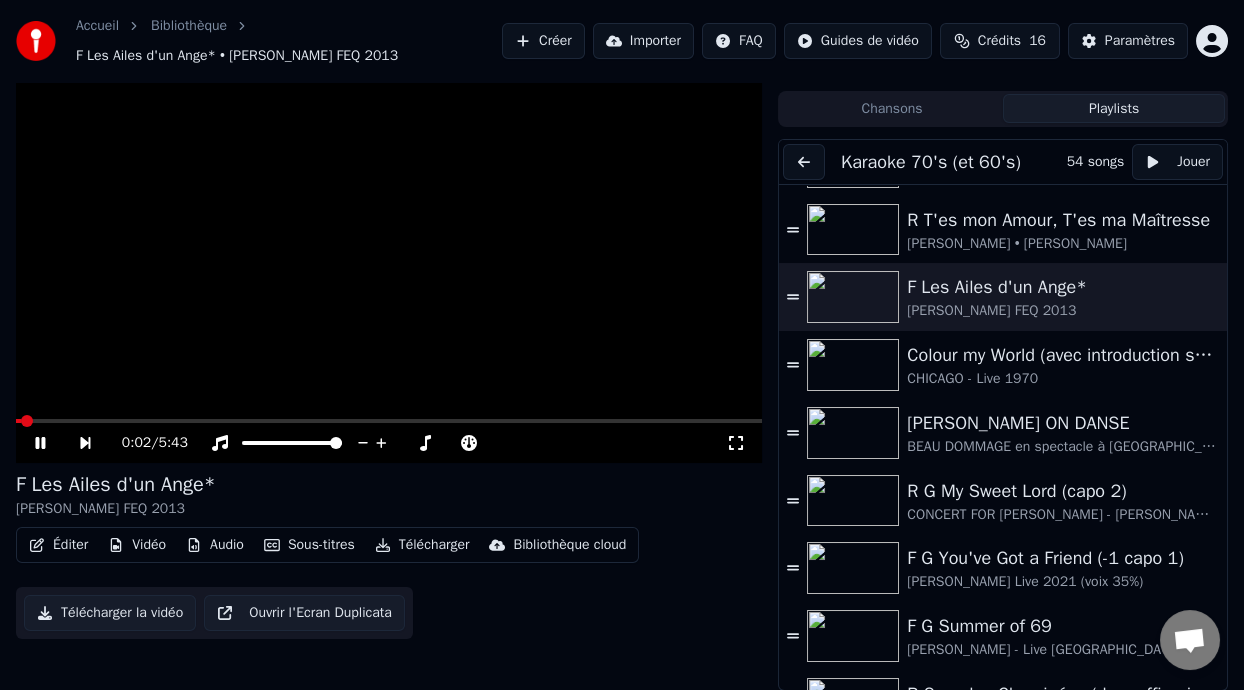 click 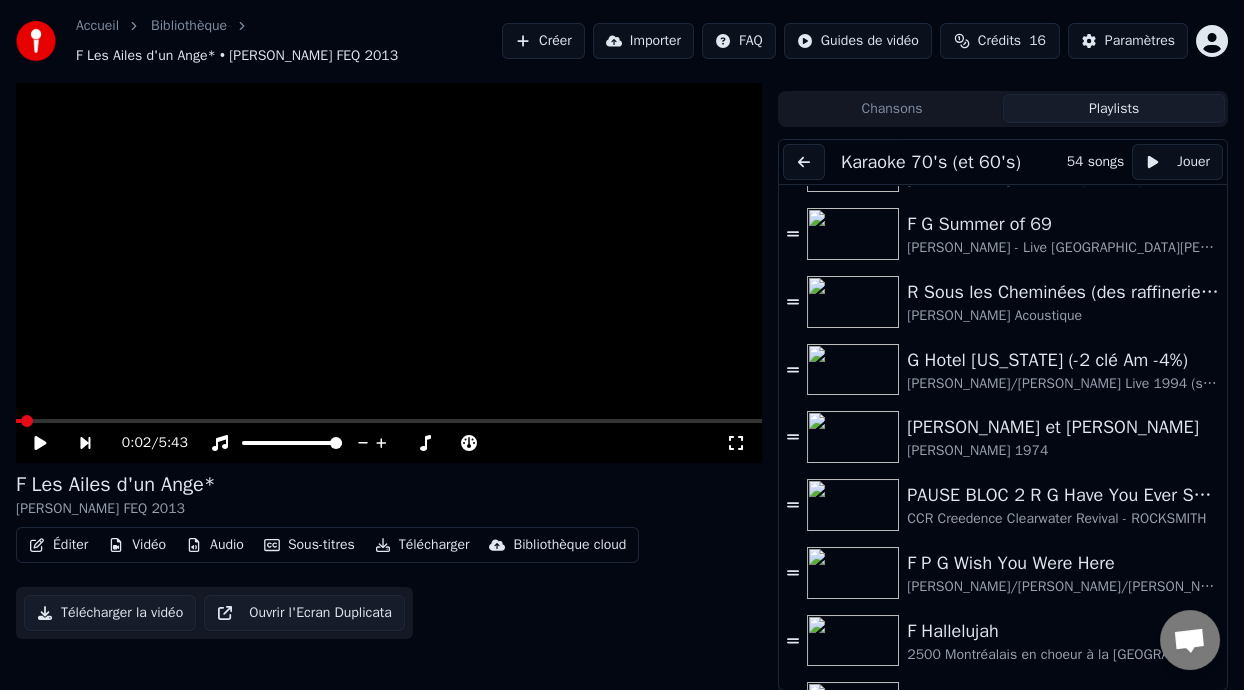 scroll, scrollTop: 468, scrollLeft: 0, axis: vertical 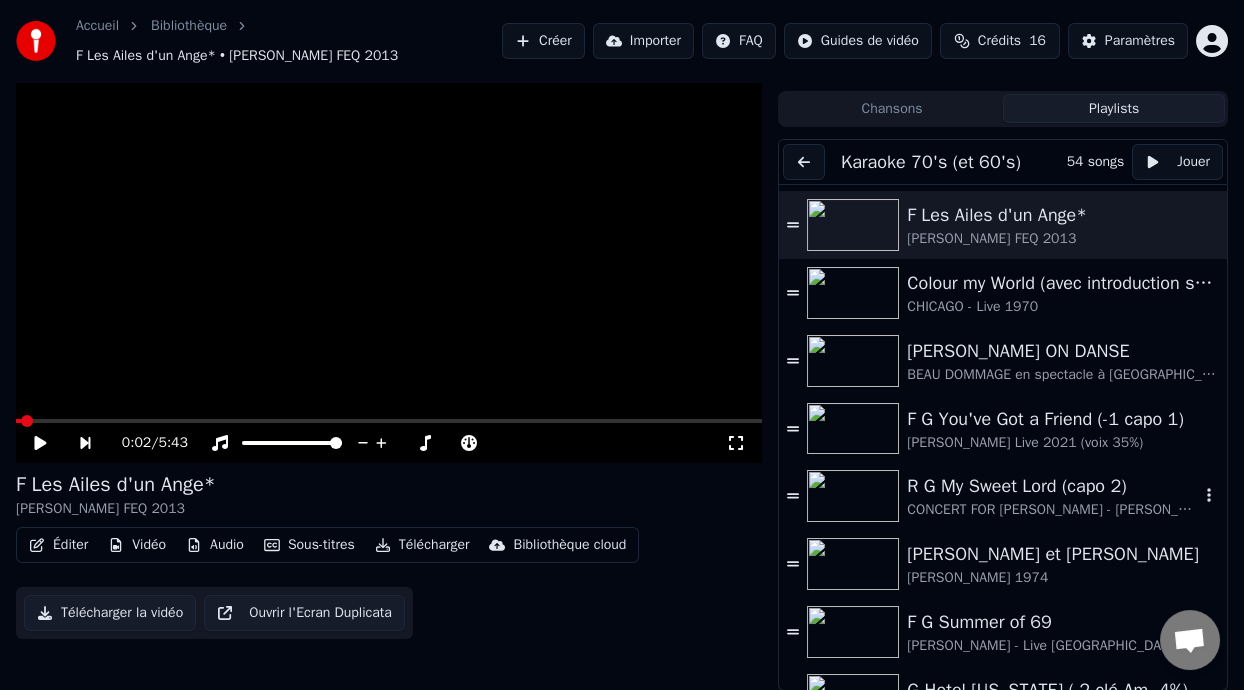 click on "R G My Sweet Lord (capo 2)" at bounding box center [1053, 486] 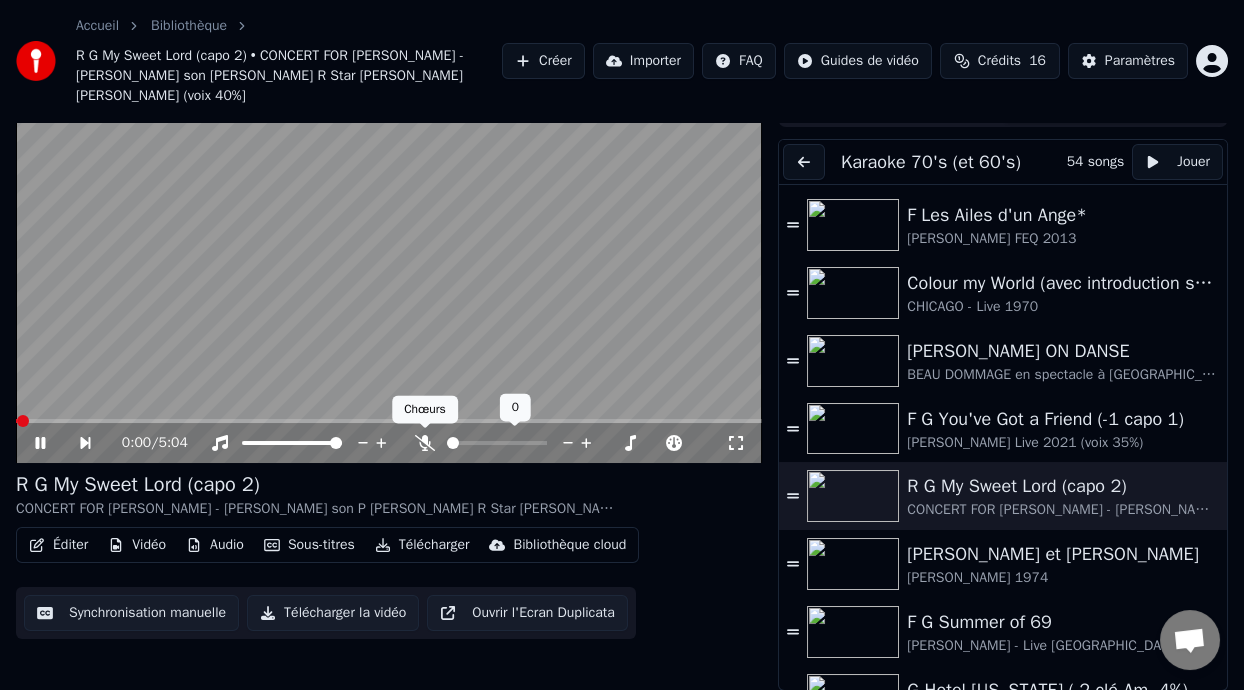 click 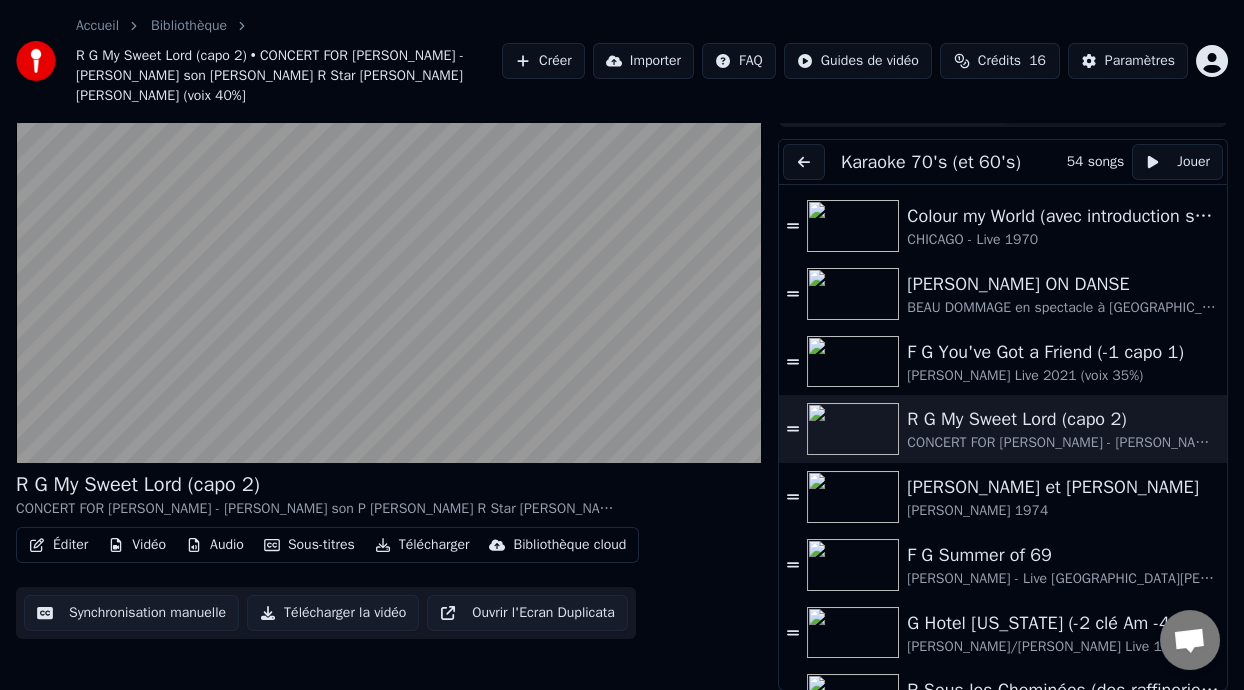 scroll, scrollTop: 205, scrollLeft: 0, axis: vertical 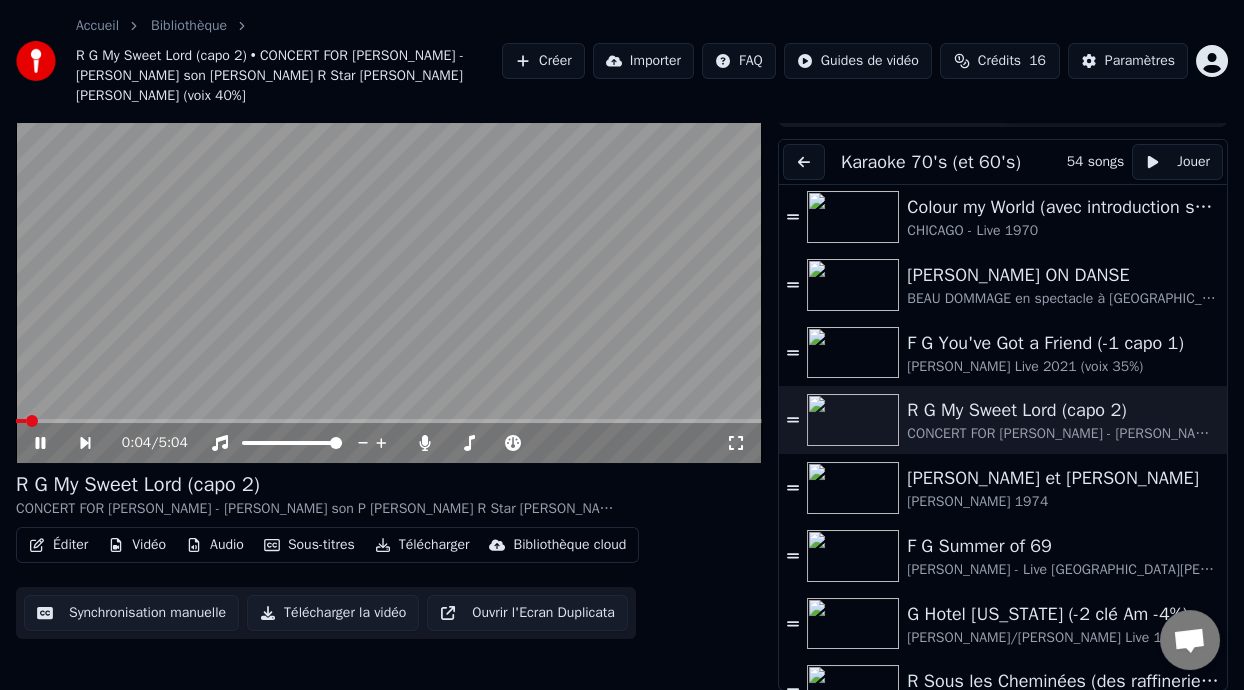 click at bounding box center (21, 421) 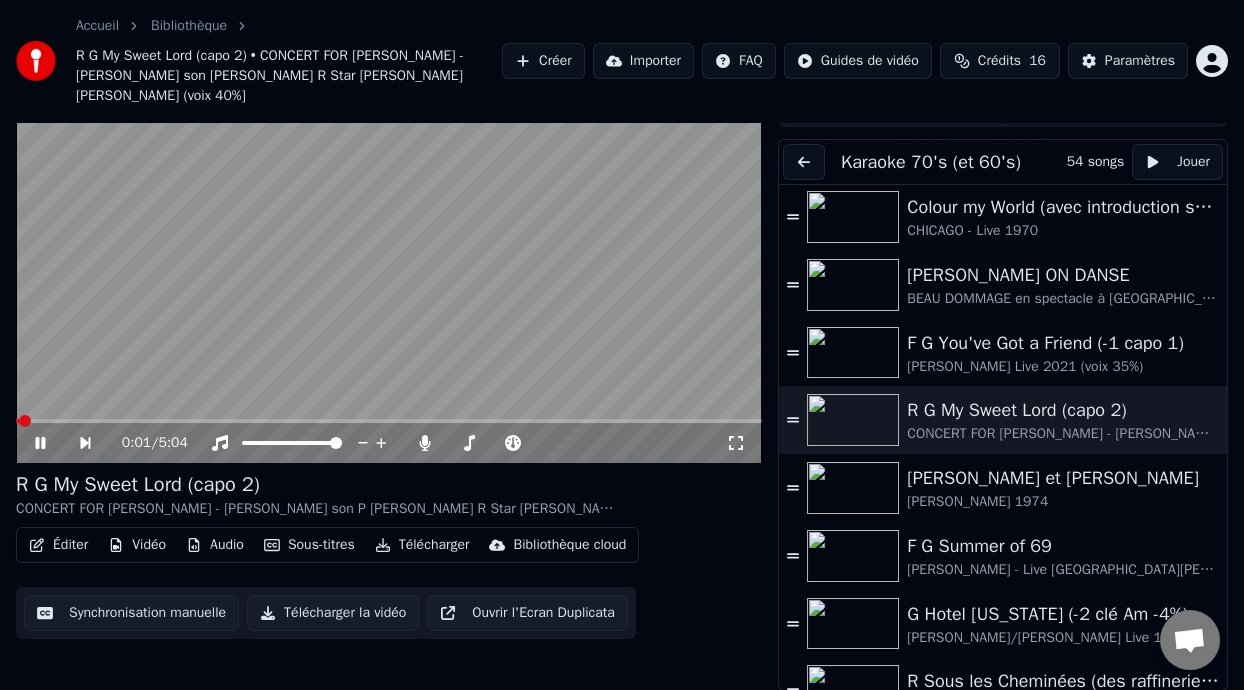 click 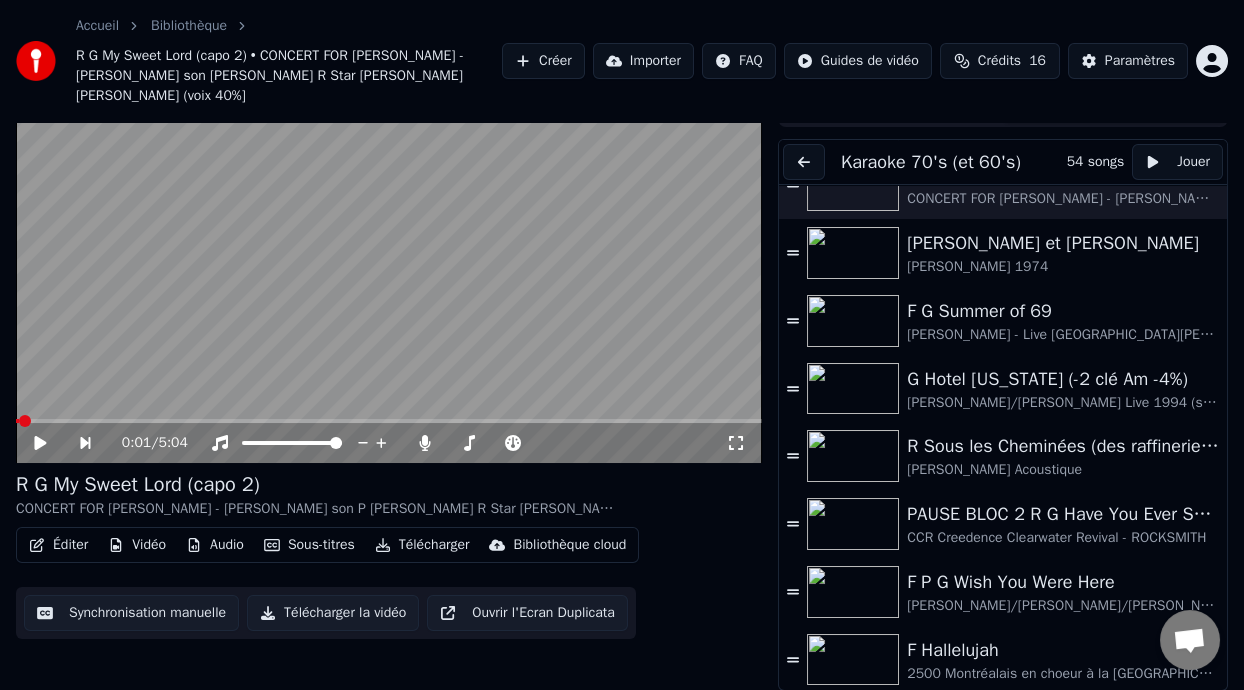 scroll, scrollTop: 422, scrollLeft: 0, axis: vertical 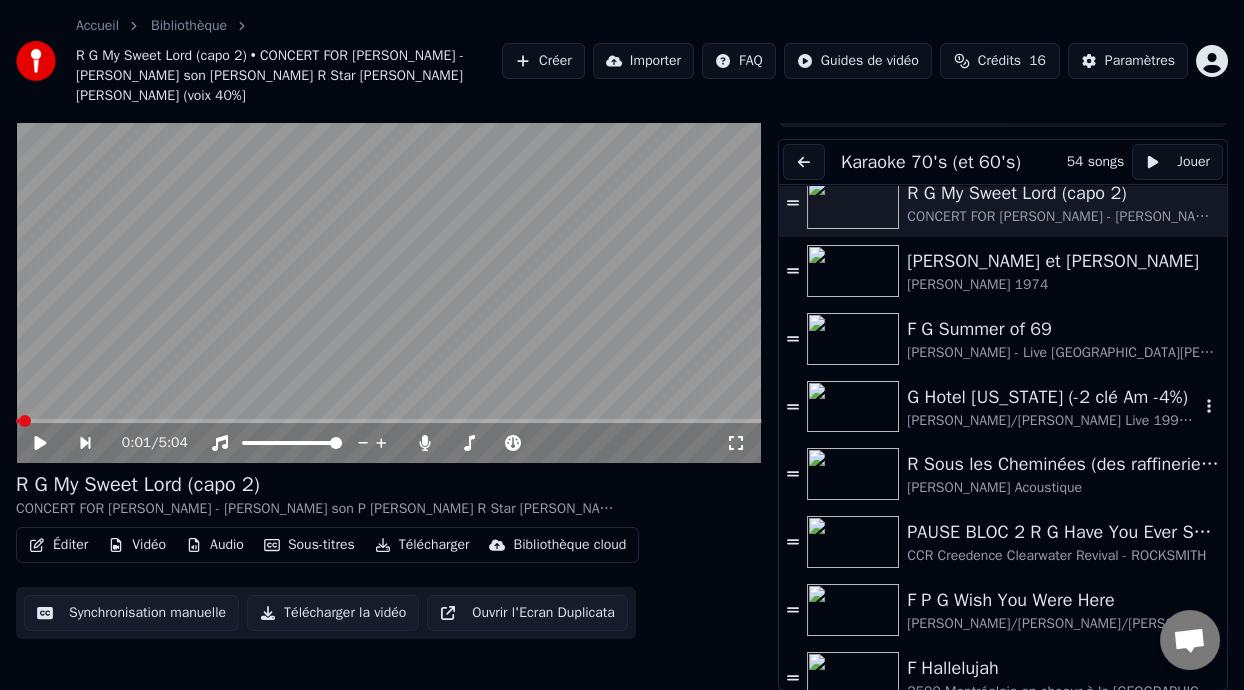 click on "G Hotel [US_STATE] (-2 clé Am -4%)" at bounding box center [1053, 397] 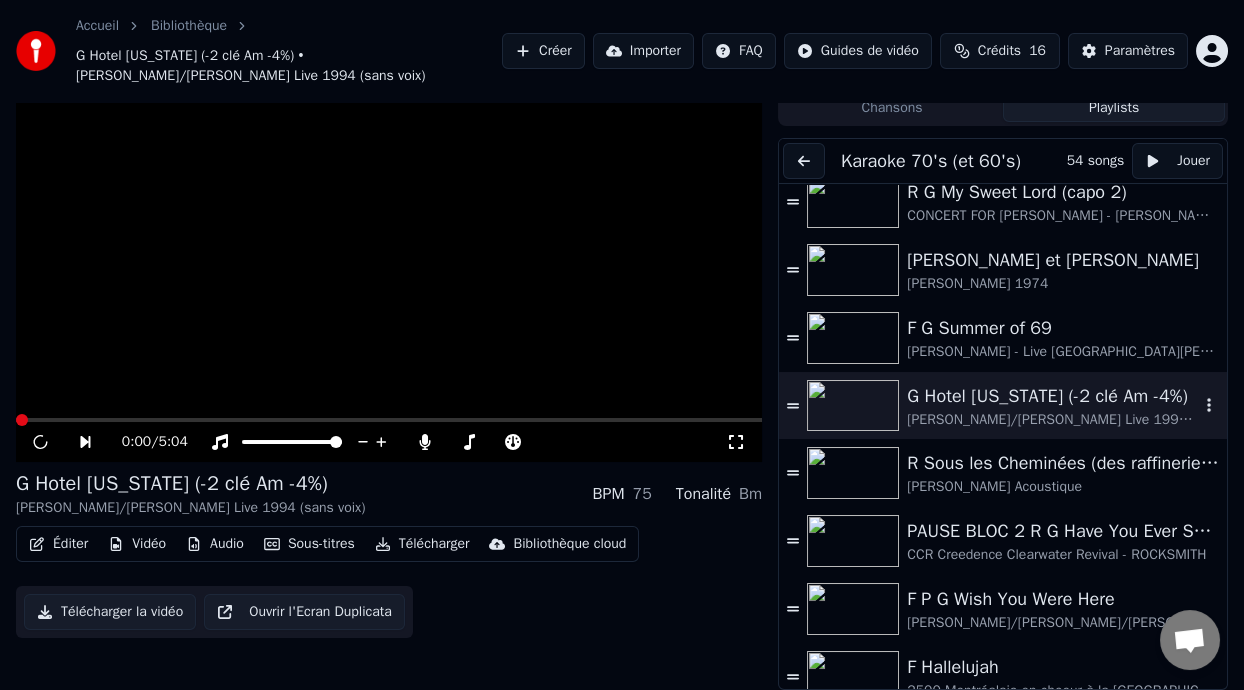 scroll, scrollTop: 59, scrollLeft: 0, axis: vertical 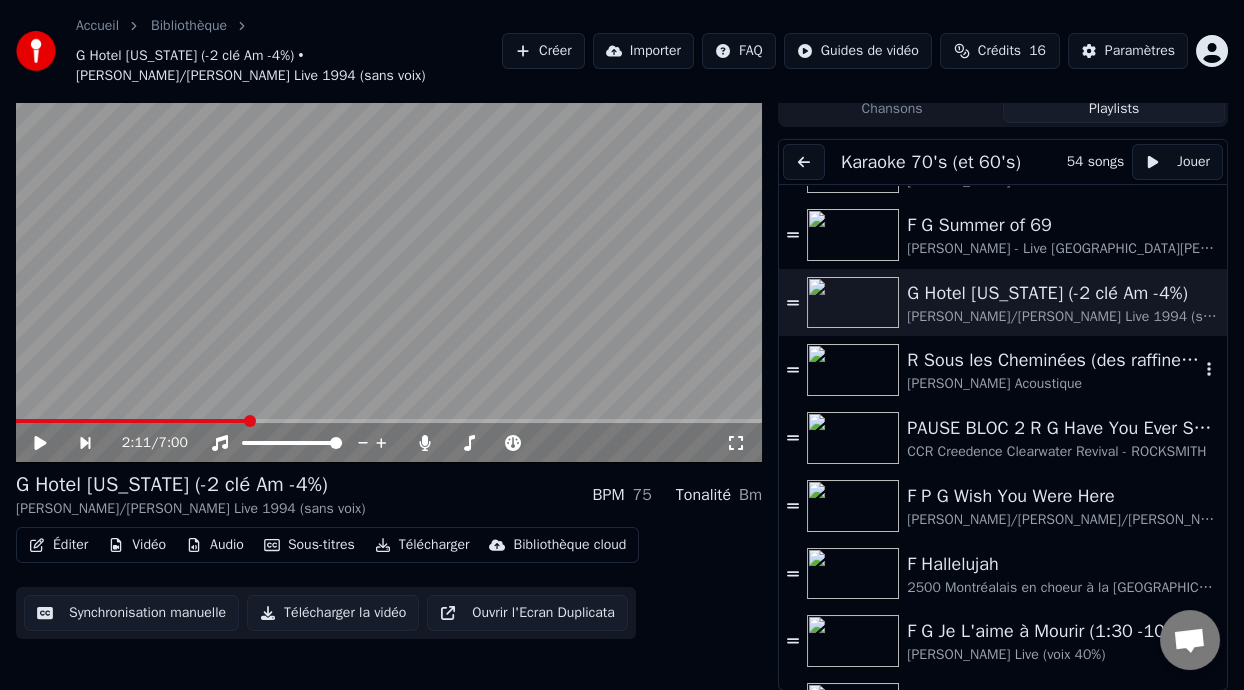 click on "R Sous les Cheminées (des raffineries de [GEOGRAPHIC_DATA] où il a grandi)" at bounding box center (1053, 360) 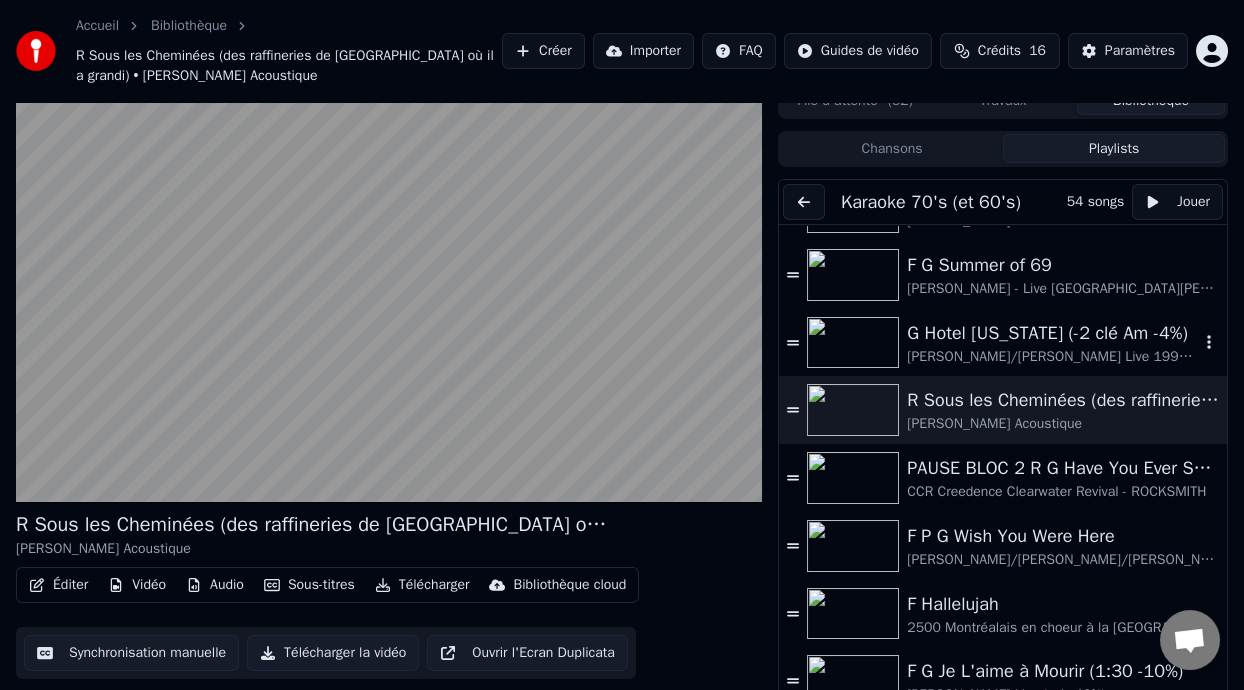 scroll, scrollTop: 0, scrollLeft: 0, axis: both 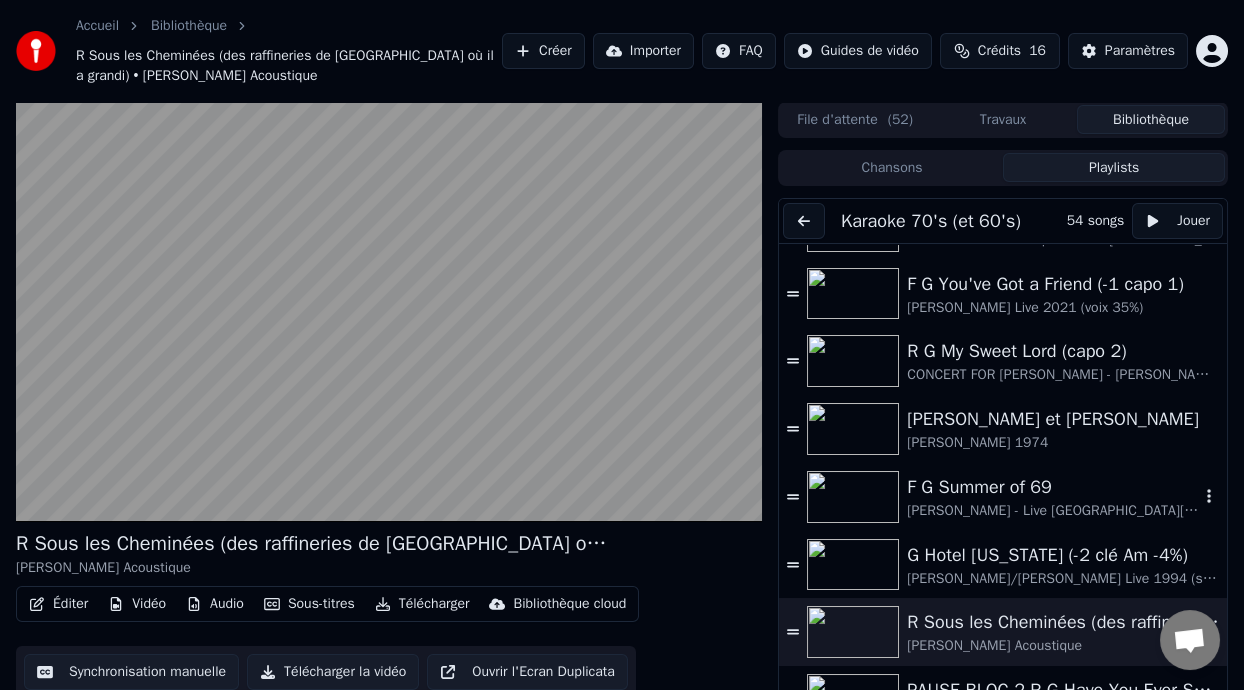 click on "F G Summer of 69" at bounding box center [1053, 487] 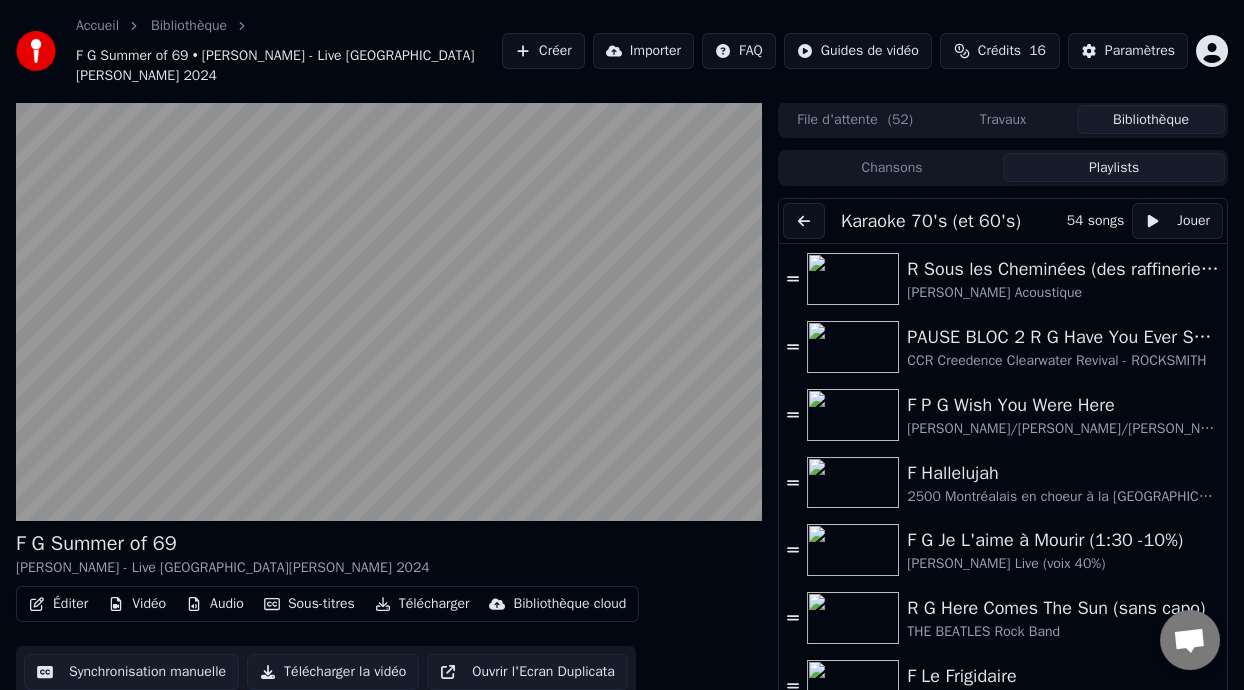 scroll, scrollTop: 671, scrollLeft: 0, axis: vertical 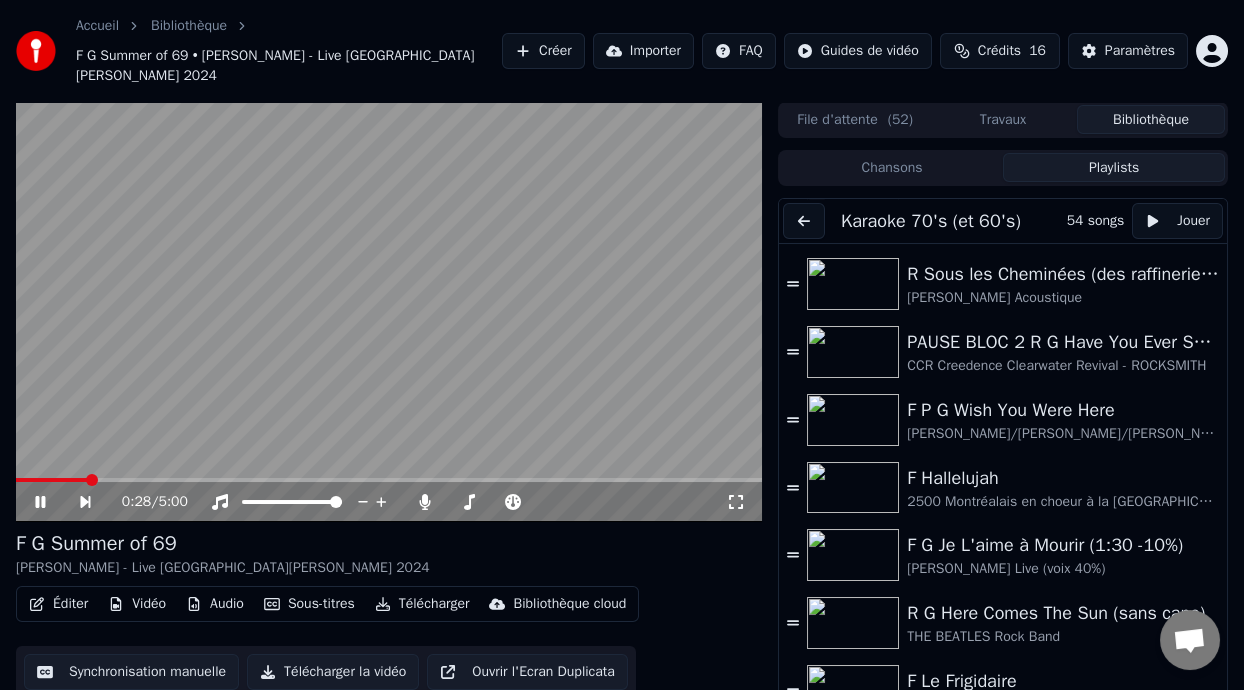 click 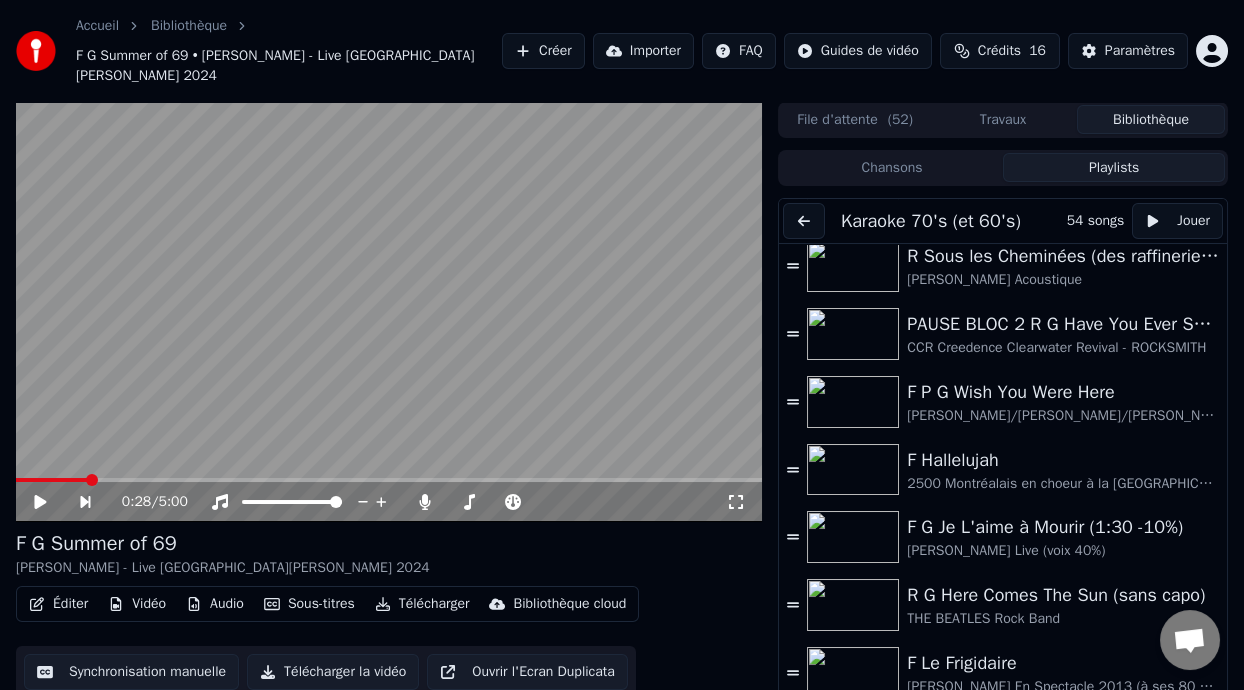 scroll, scrollTop: 680, scrollLeft: 0, axis: vertical 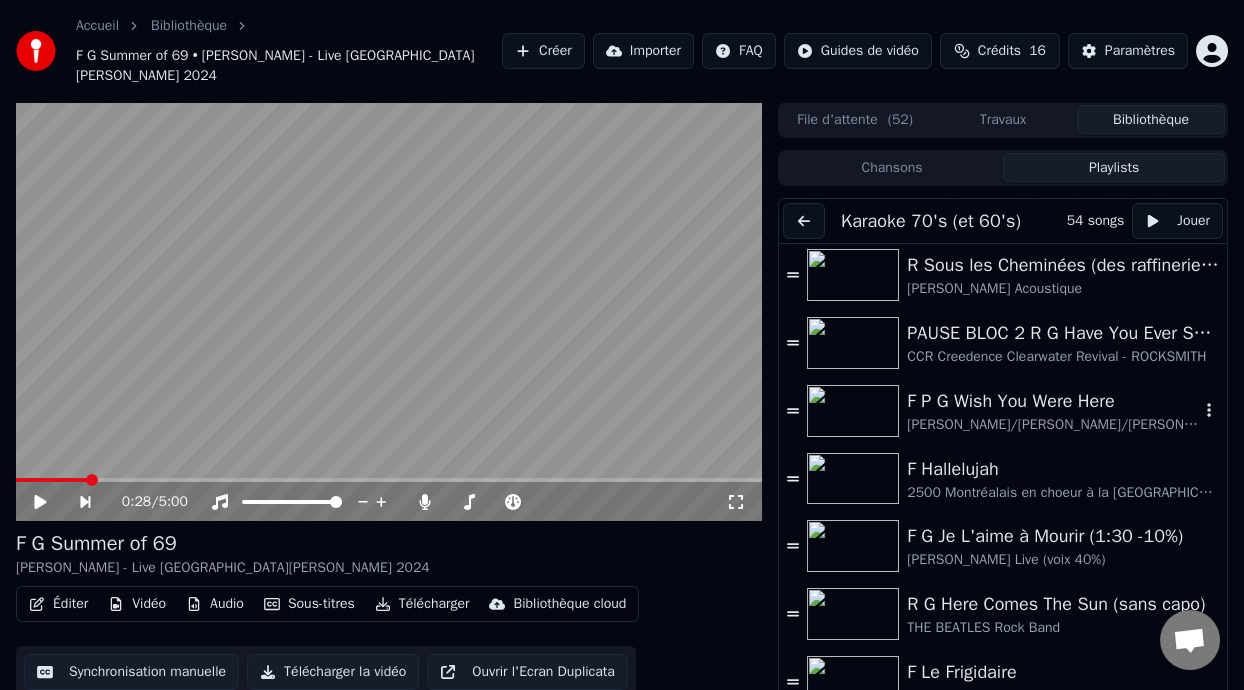 click on "F P G  Wish You Were Here" at bounding box center (1053, 401) 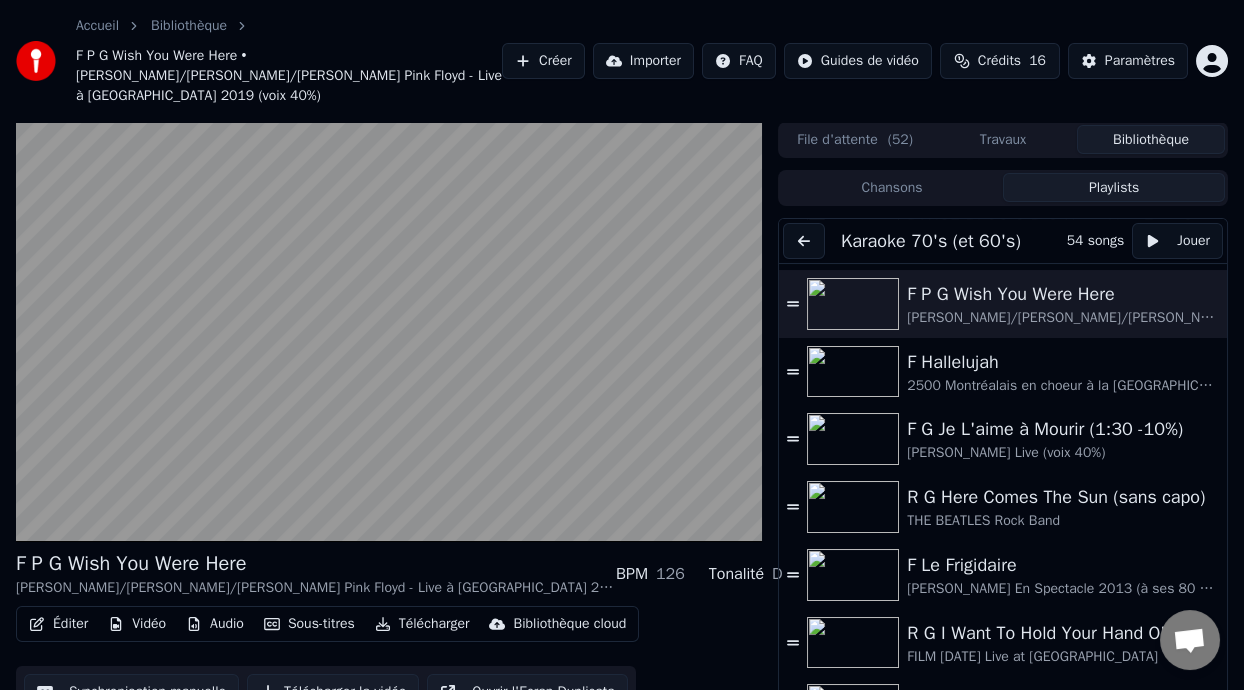 scroll, scrollTop: 788, scrollLeft: 0, axis: vertical 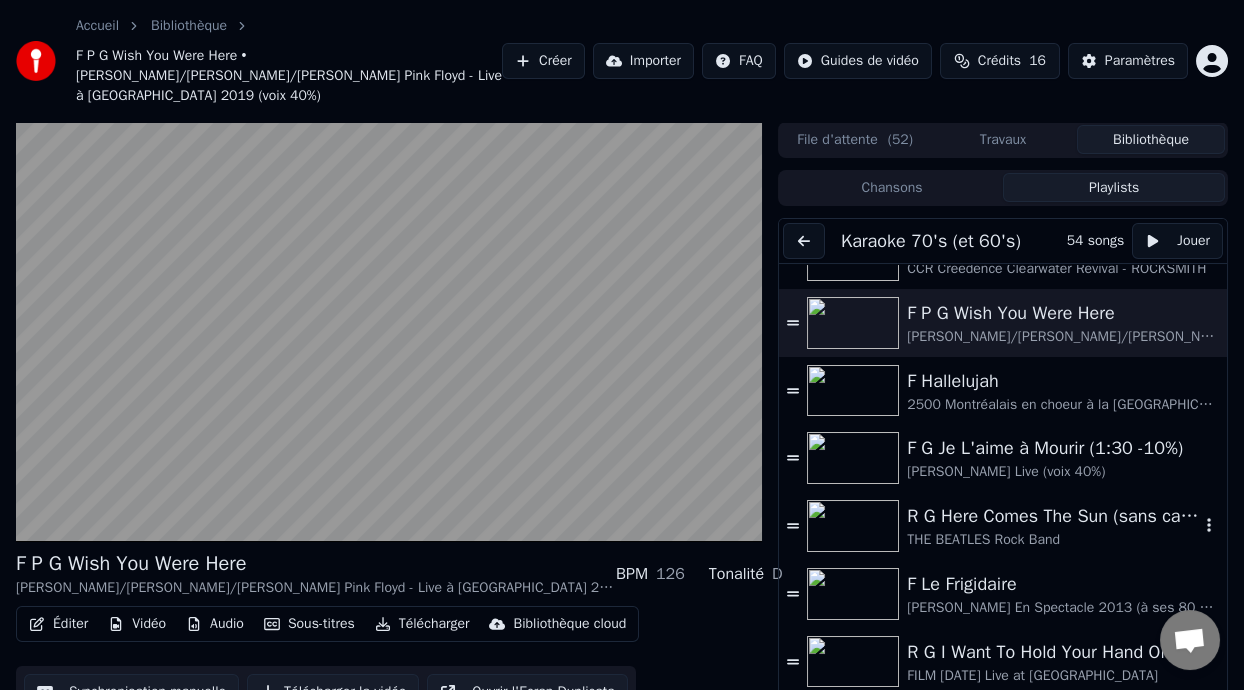click on "R G Here Comes The Sun (sans capo)" at bounding box center [1053, 516] 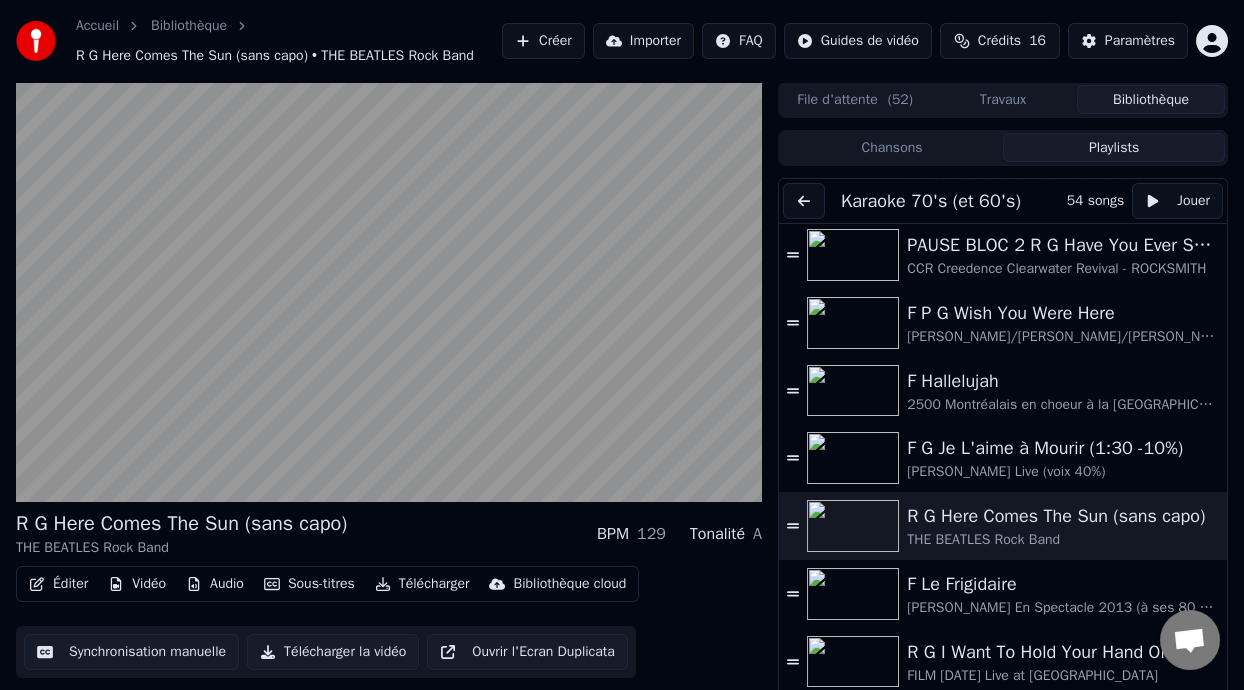 scroll, scrollTop: 770, scrollLeft: 0, axis: vertical 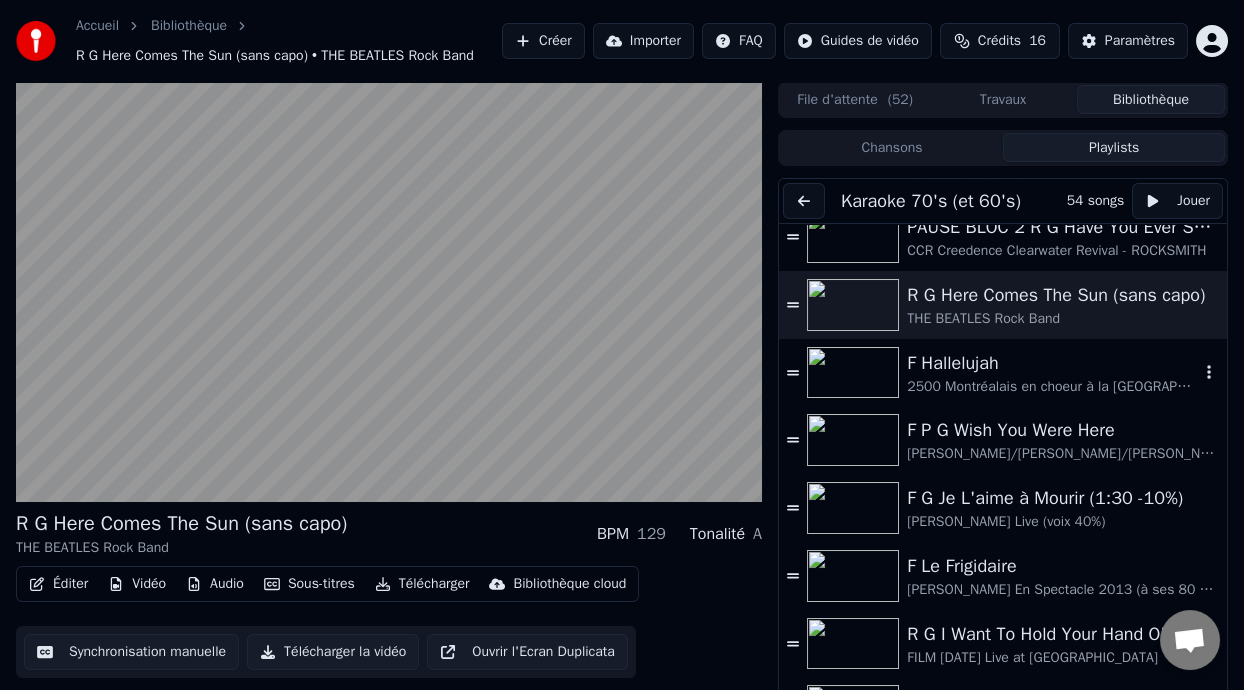 click on "F Hallelujah" at bounding box center [1053, 363] 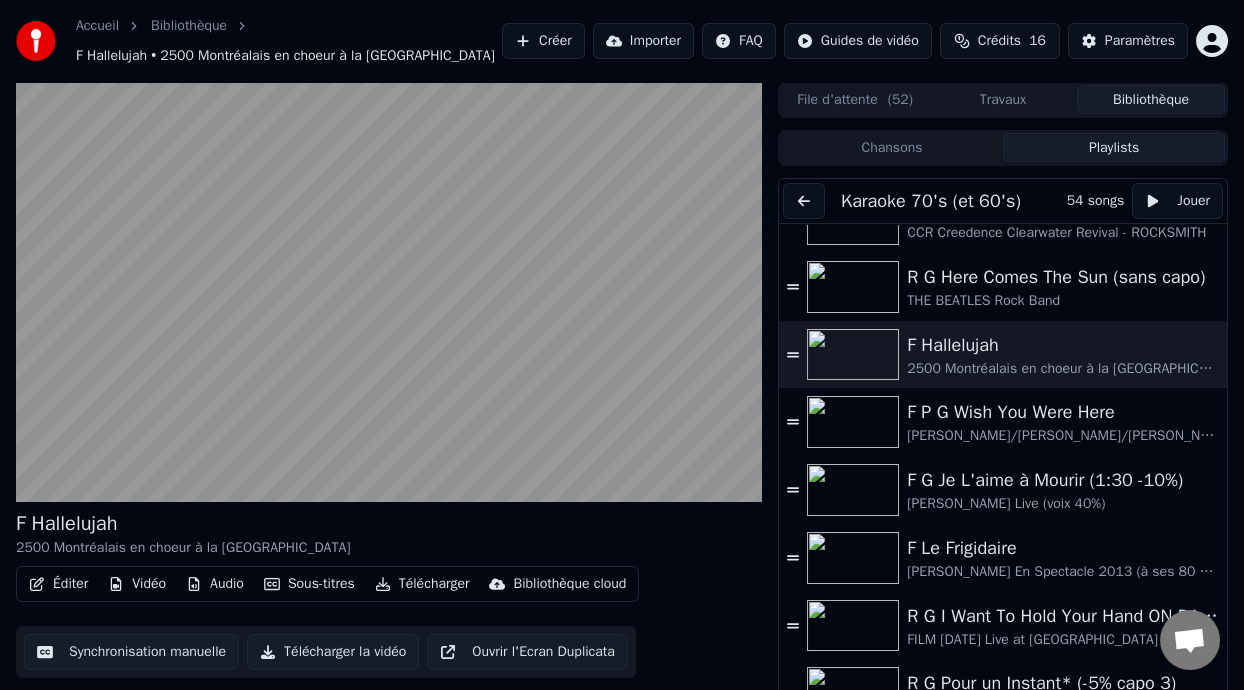 scroll, scrollTop: 779, scrollLeft: 0, axis: vertical 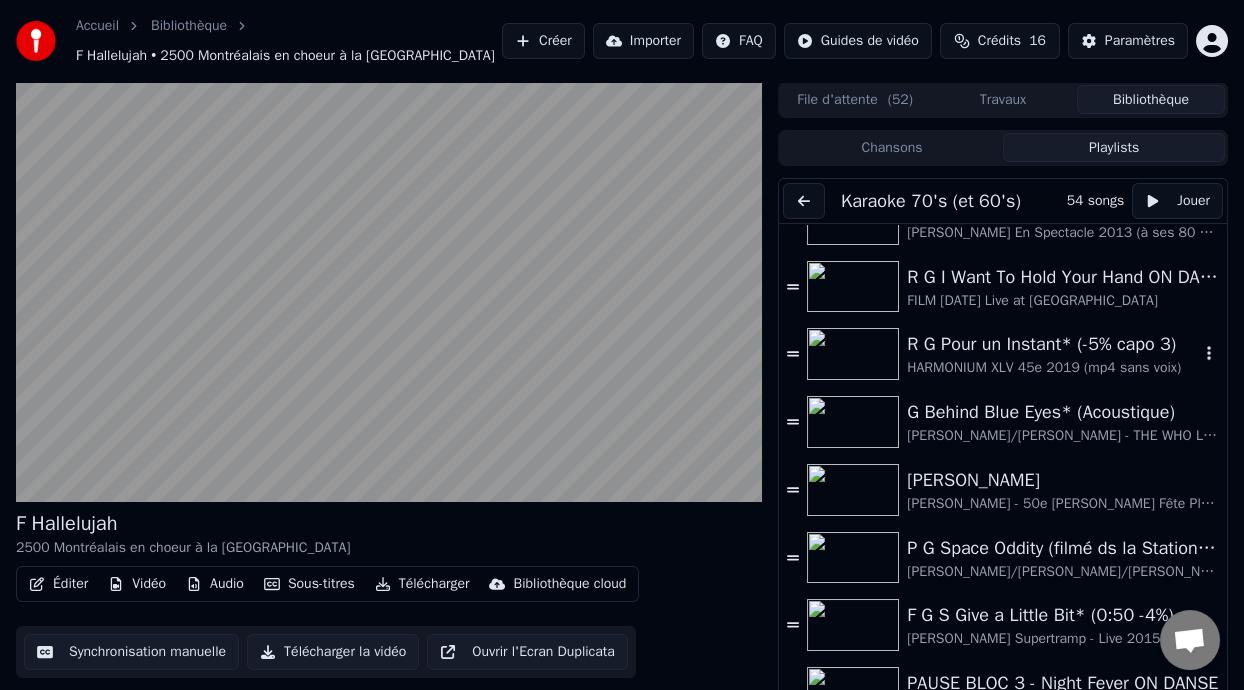 click on "R G Pour un Instant* (-5% capo 3)" at bounding box center [1053, 344] 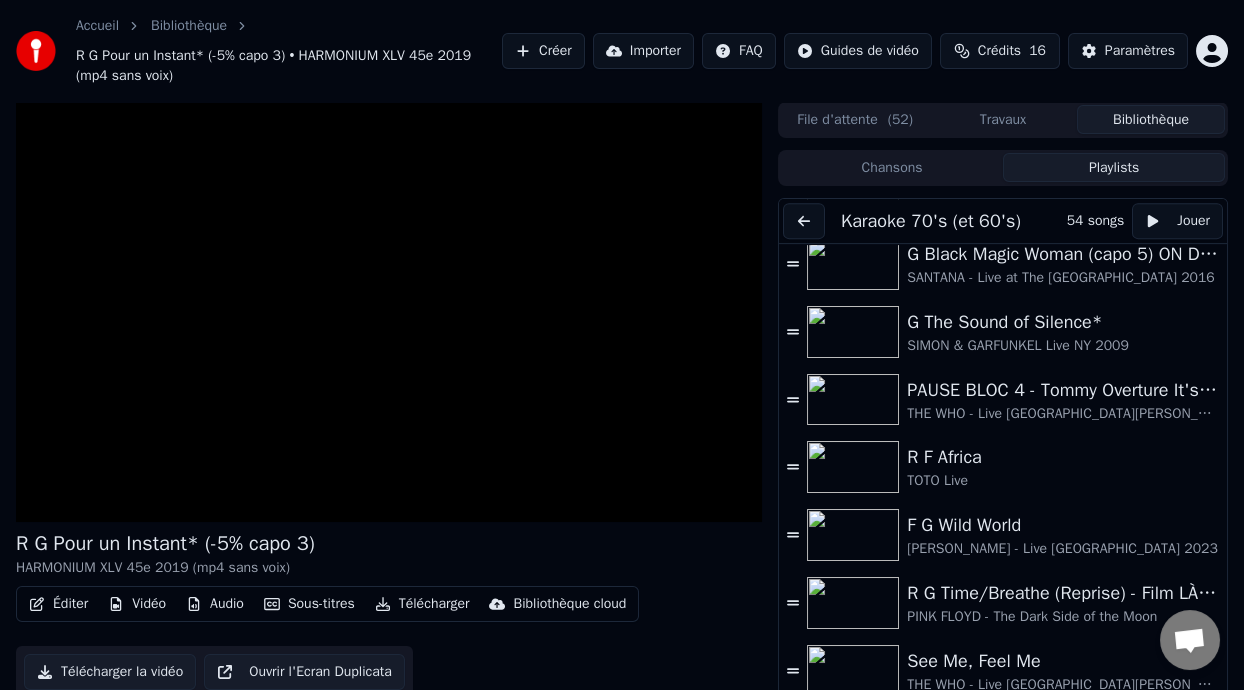 scroll, scrollTop: 2489, scrollLeft: 0, axis: vertical 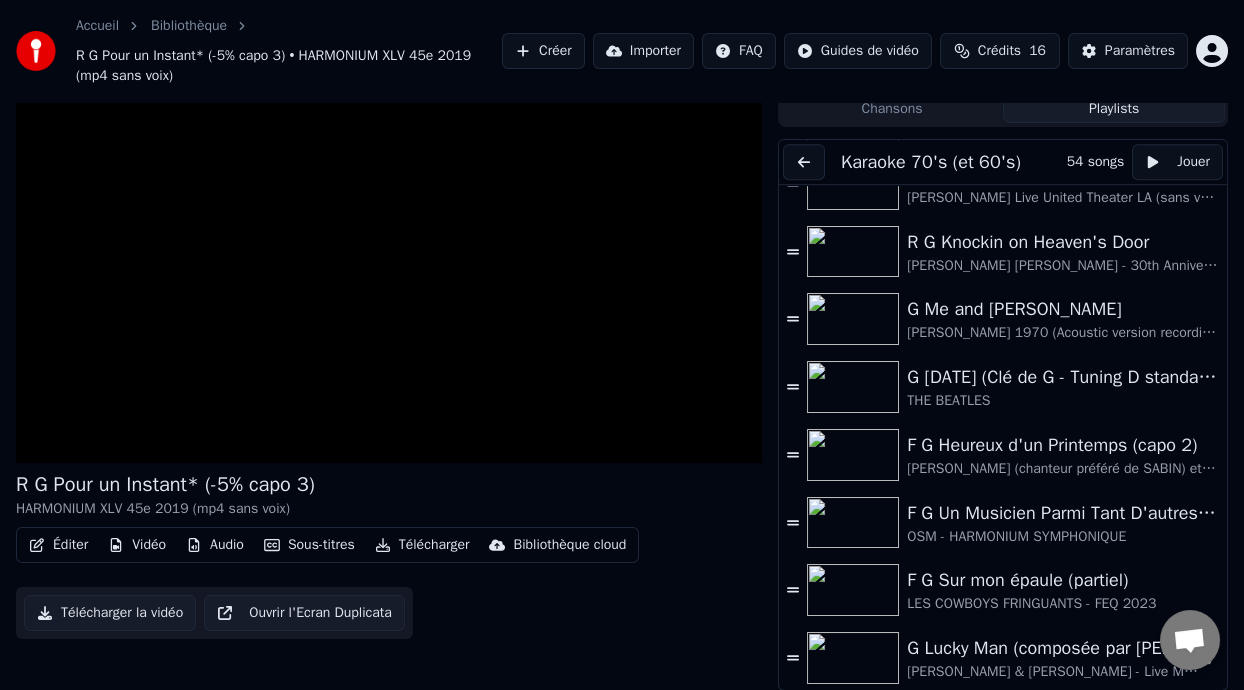 click on "G Lucky Man (composée par [PERSON_NAME] à 12 ans avec sa première guitare)" at bounding box center (1053, 648) 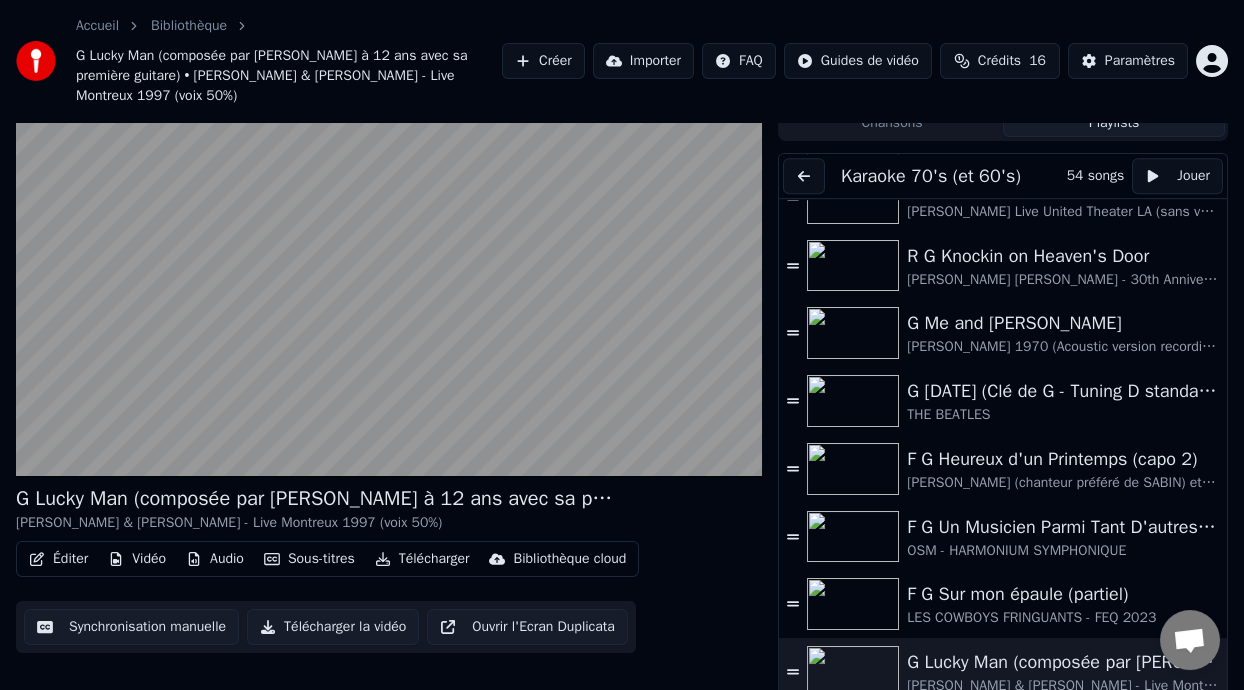 scroll, scrollTop: 67, scrollLeft: 0, axis: vertical 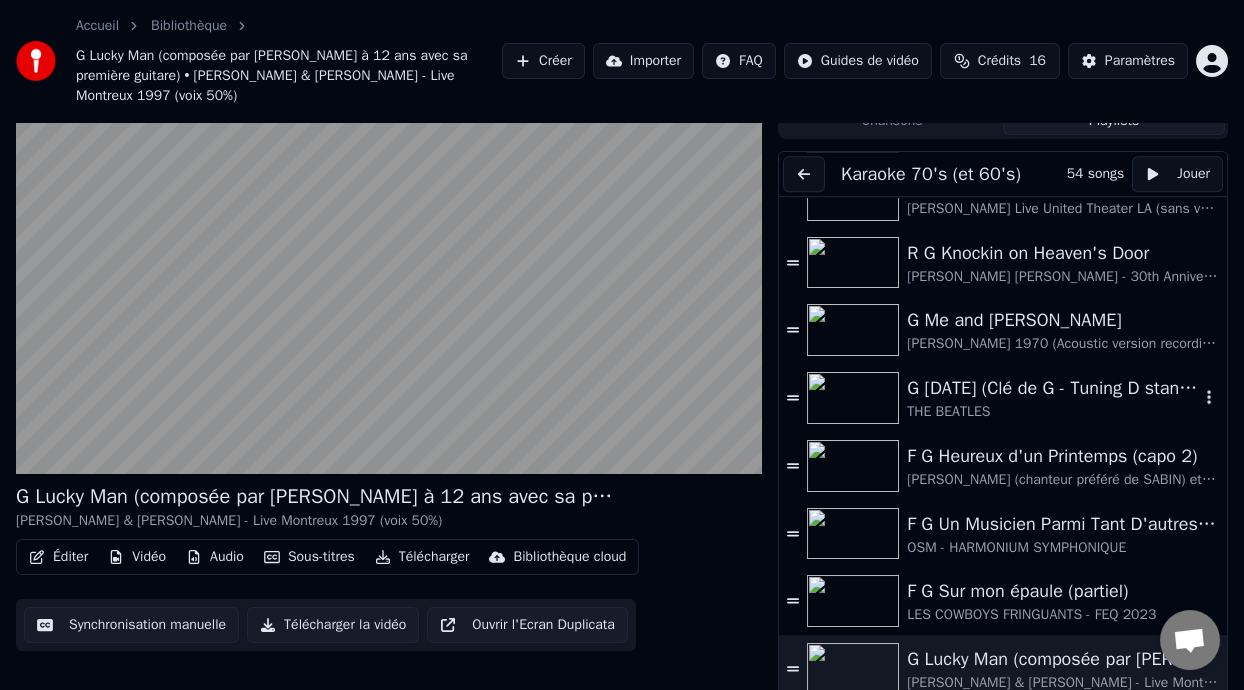 click on "G [DATE] (Clé de G - Tuning D standard)" at bounding box center [1053, 388] 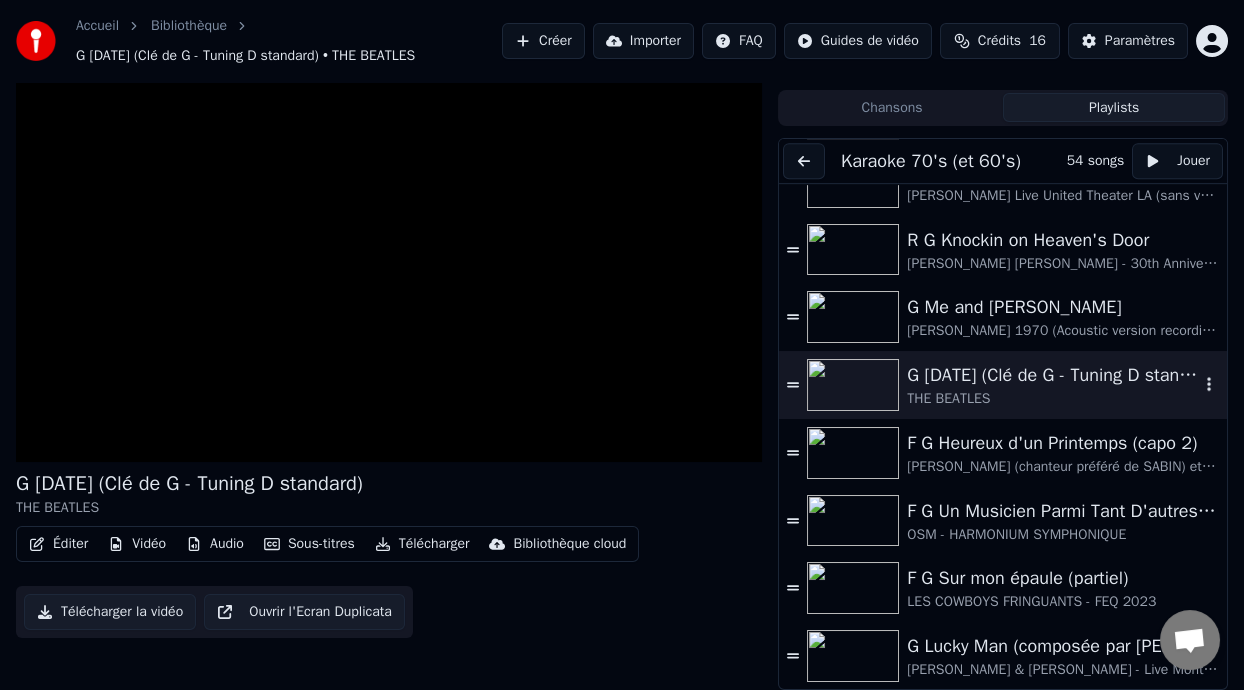 scroll, scrollTop: 27, scrollLeft: 0, axis: vertical 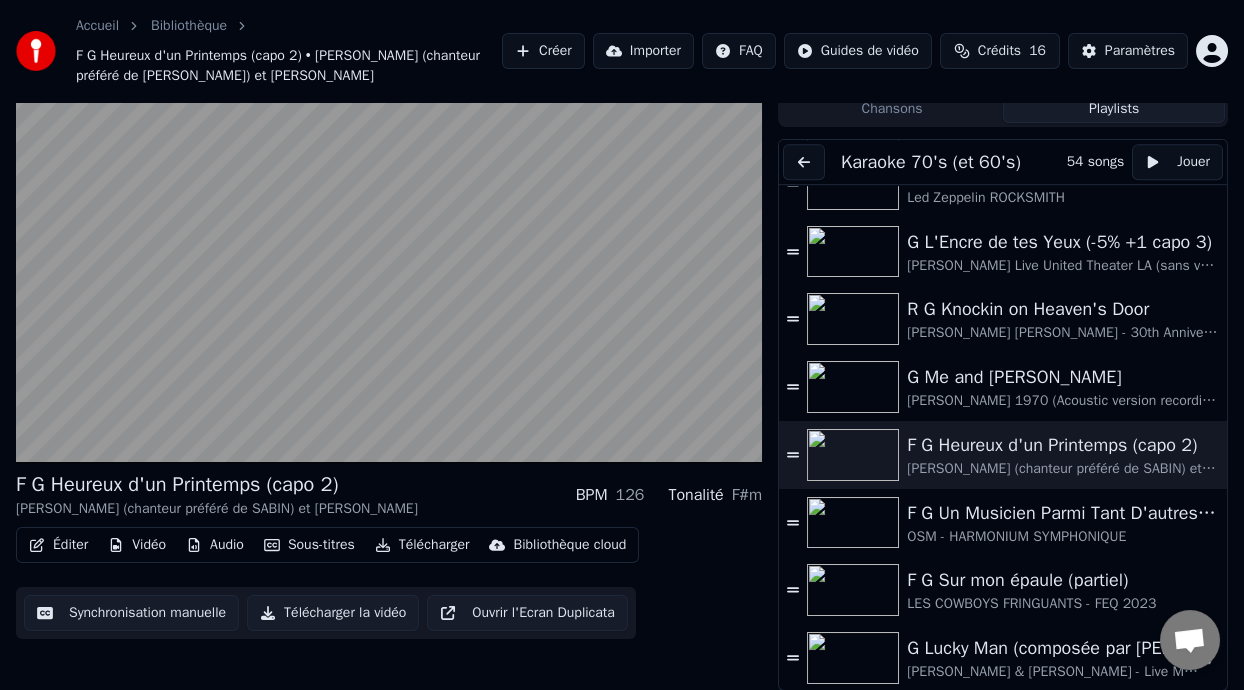 click on "G Lucky Man (composée par [PERSON_NAME] à 12 ans avec sa première guitare)" at bounding box center [1053, 648] 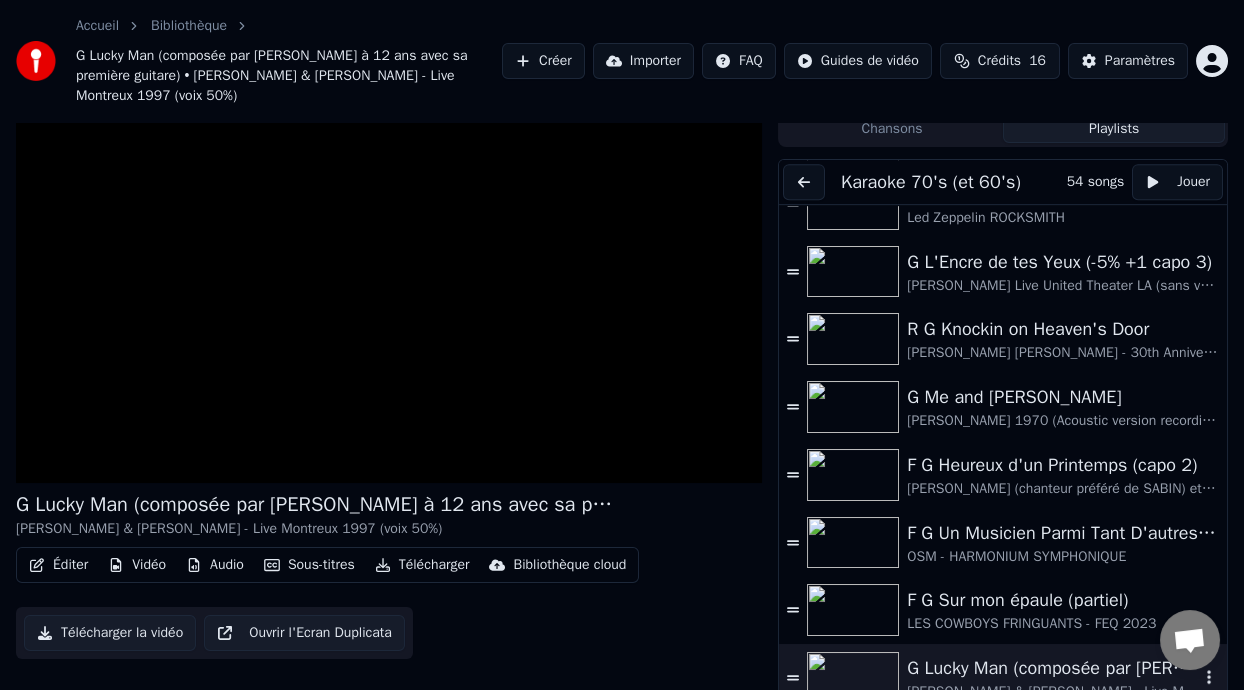 scroll, scrollTop: 79, scrollLeft: 0, axis: vertical 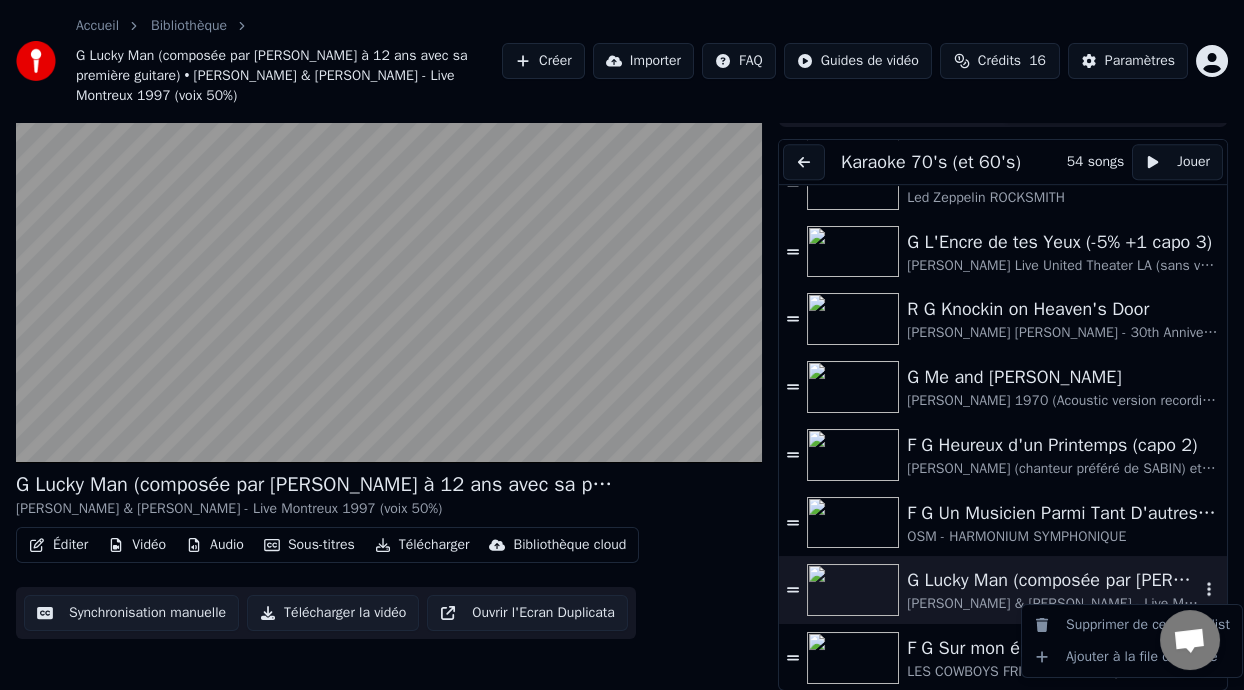 click 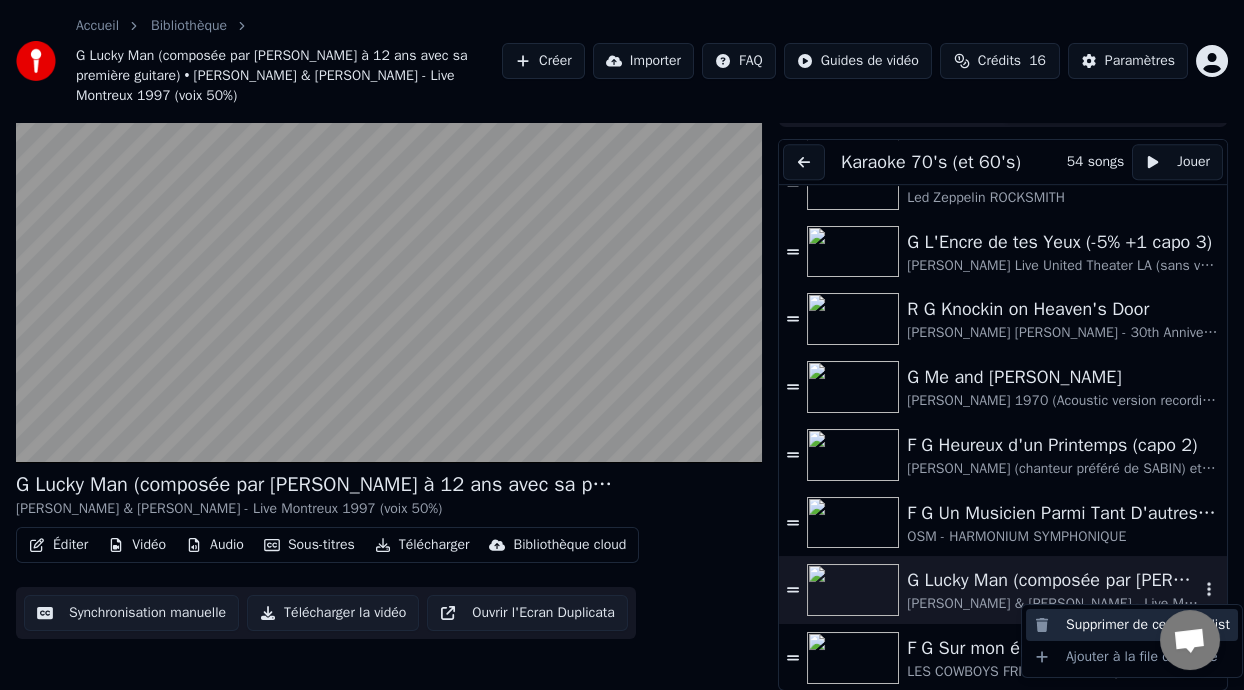 click on "Supprimer de cette playlist" at bounding box center [1132, 625] 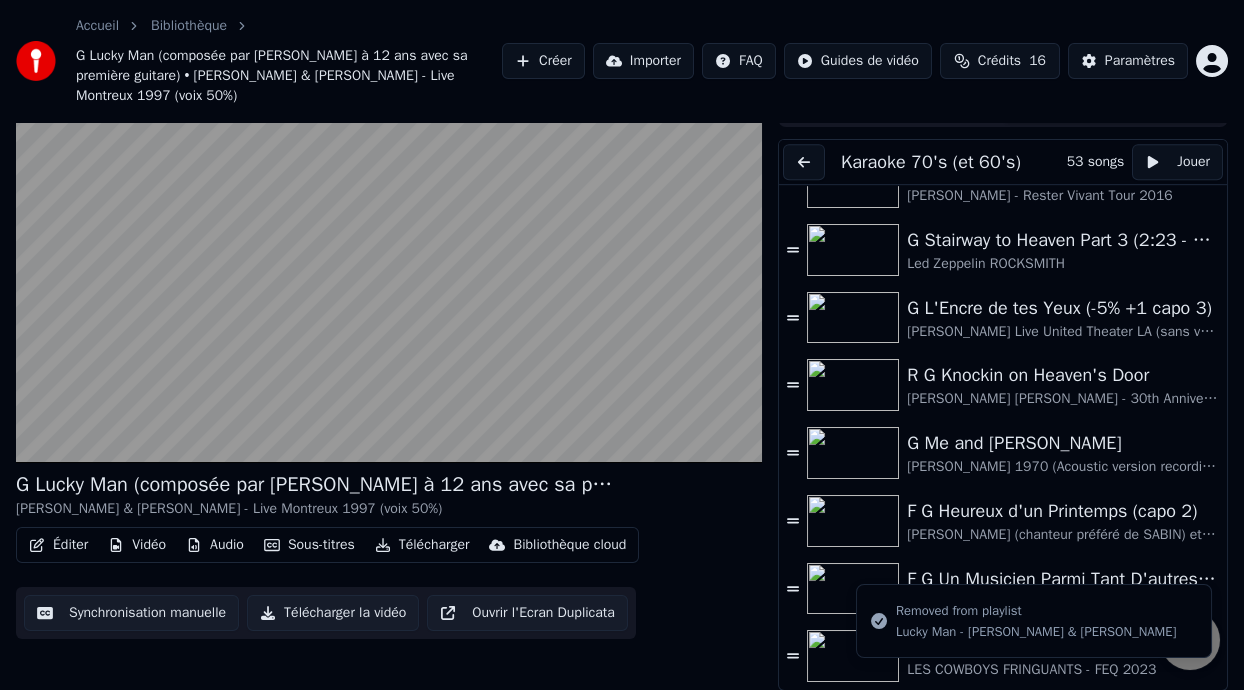 scroll, scrollTop: 2948, scrollLeft: 0, axis: vertical 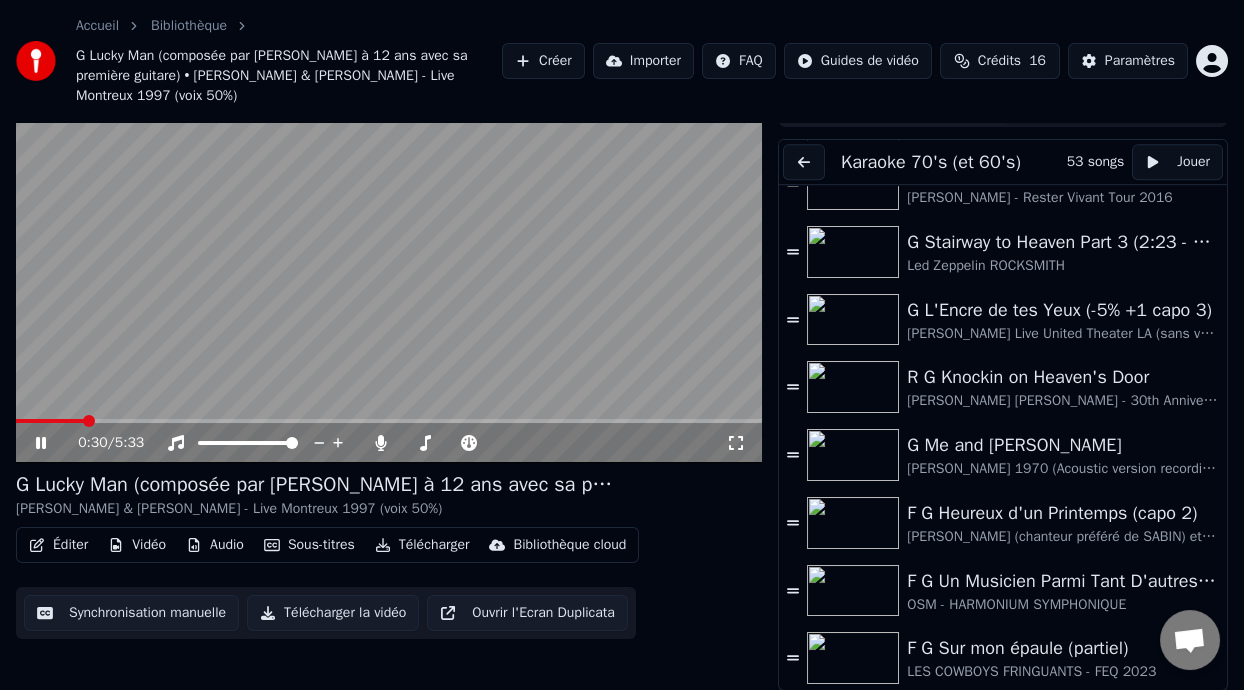 click 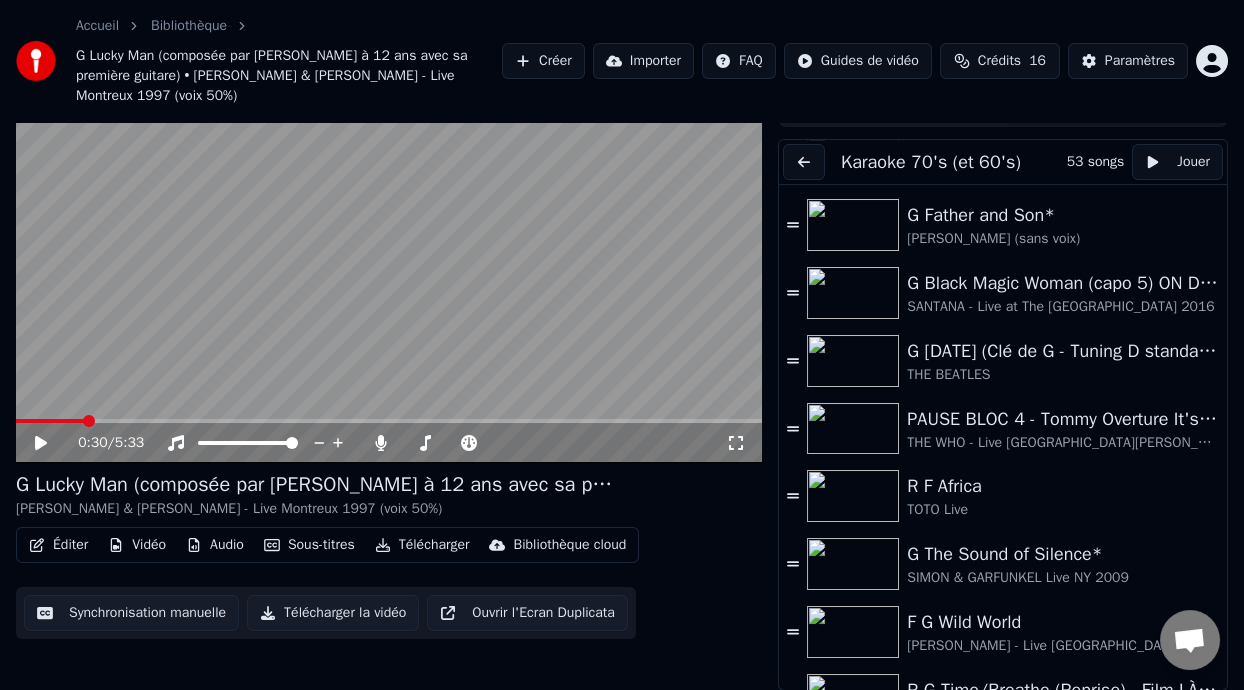 scroll, scrollTop: 2315, scrollLeft: 0, axis: vertical 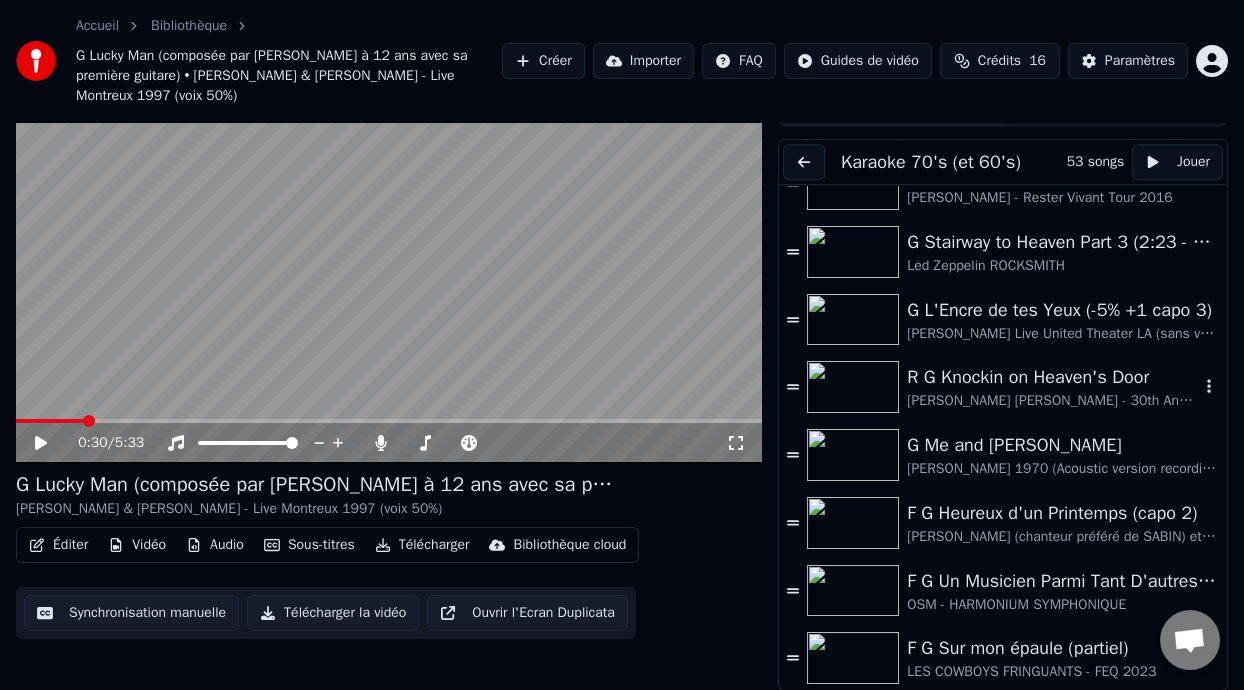 click on "[PERSON_NAME] [PERSON_NAME] - 30th Anniversary Concert NY 1992" at bounding box center (1053, 401) 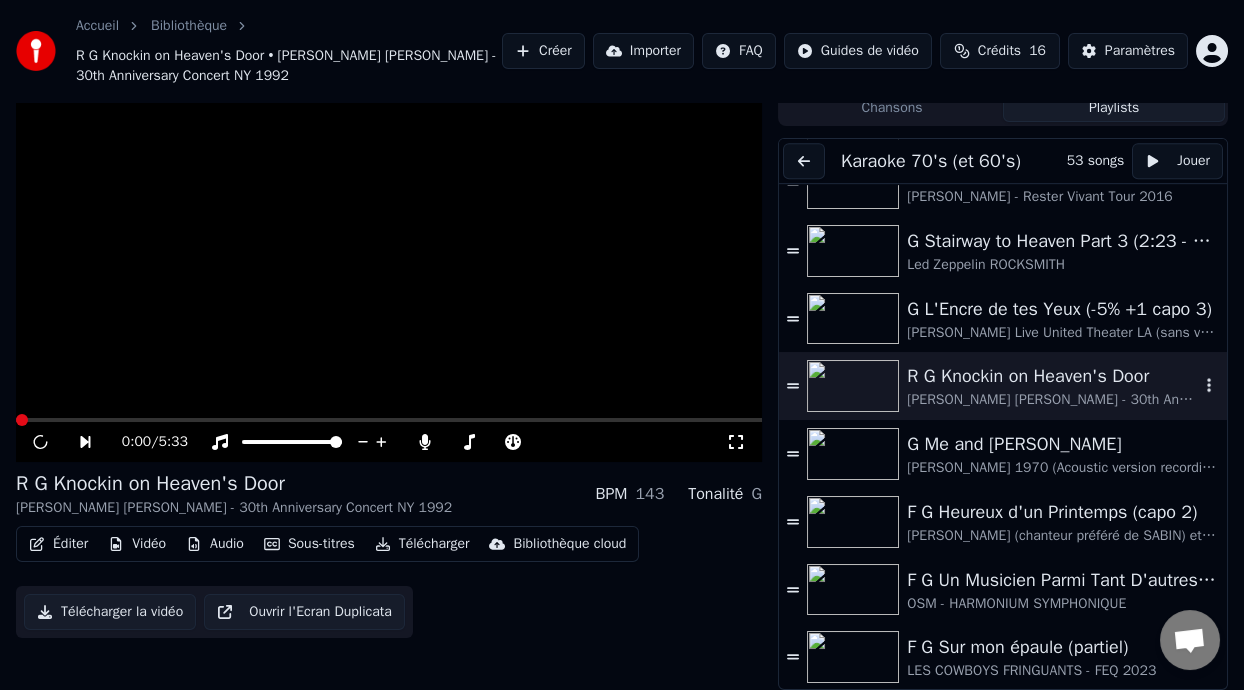 scroll, scrollTop: 59, scrollLeft: 0, axis: vertical 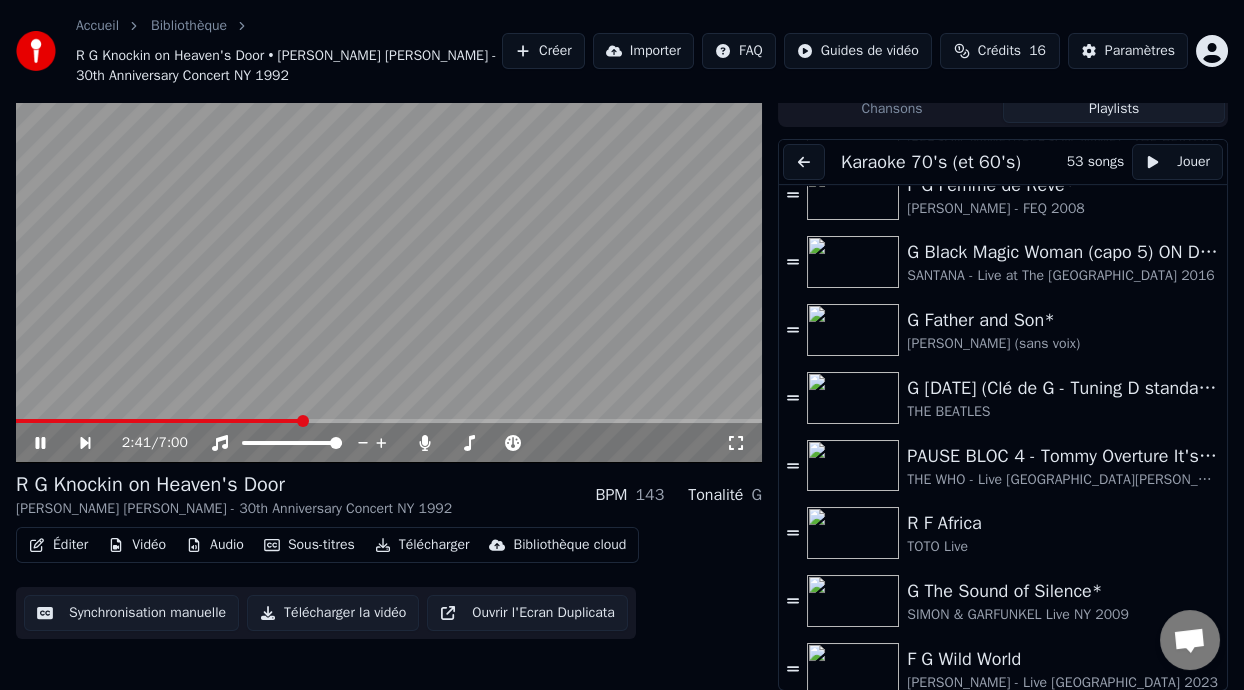click 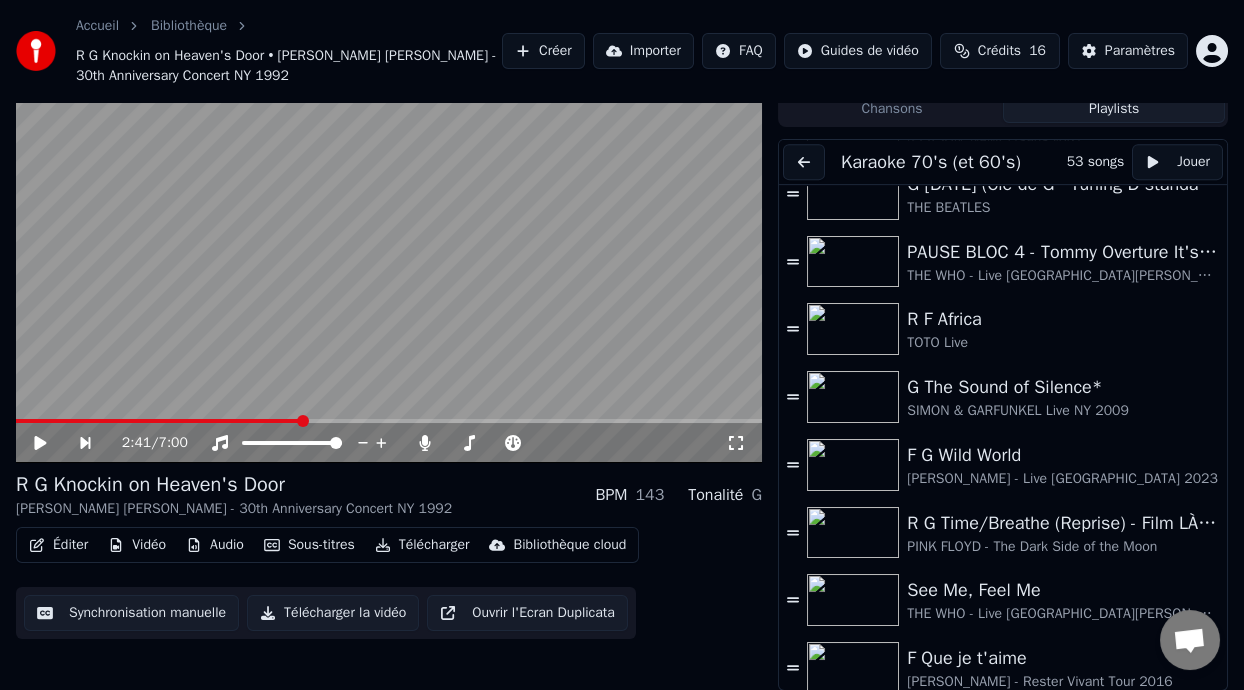 scroll, scrollTop: 2474, scrollLeft: 0, axis: vertical 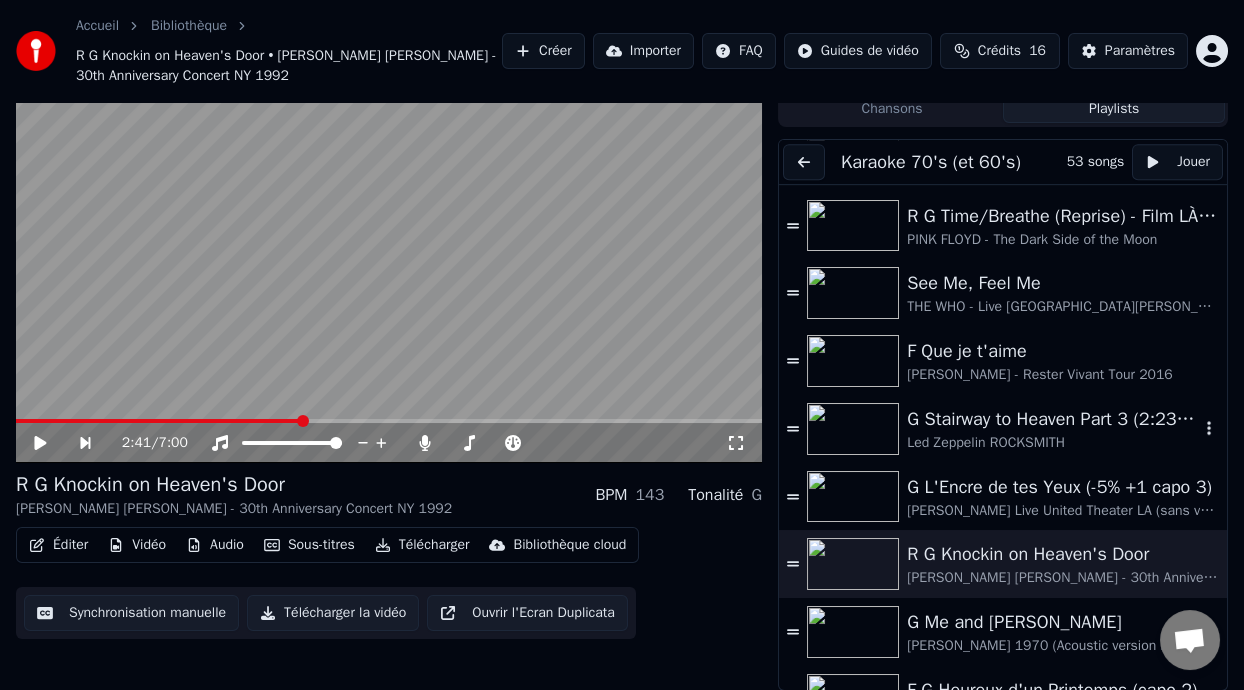 click on "G Stairway to Heaven Part 3 (2:23 - 5:44)" at bounding box center (1053, 419) 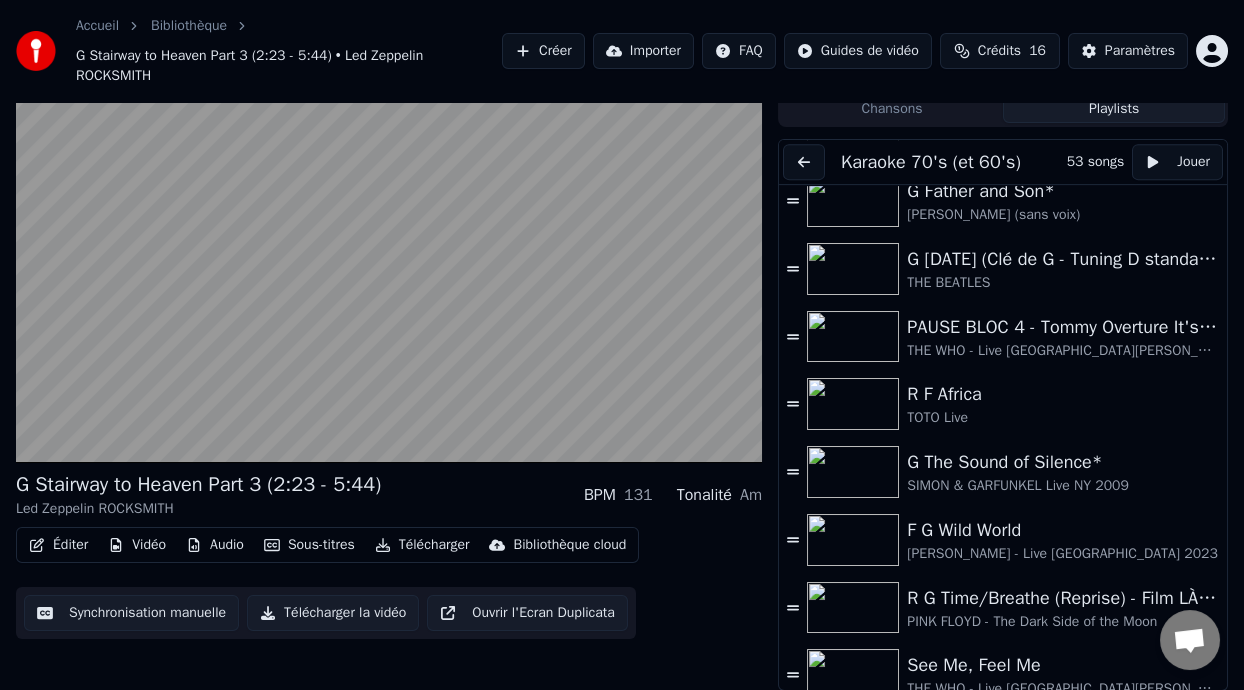 scroll, scrollTop: 2376, scrollLeft: 0, axis: vertical 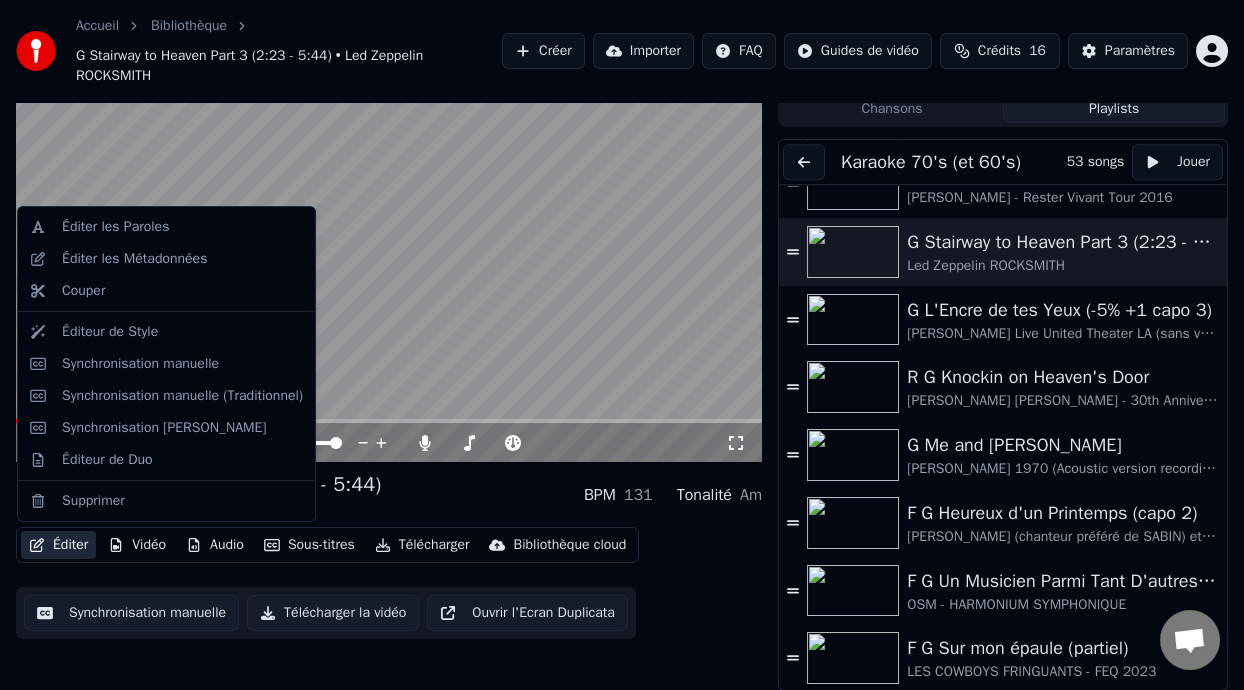 click on "Éditer" at bounding box center (58, 545) 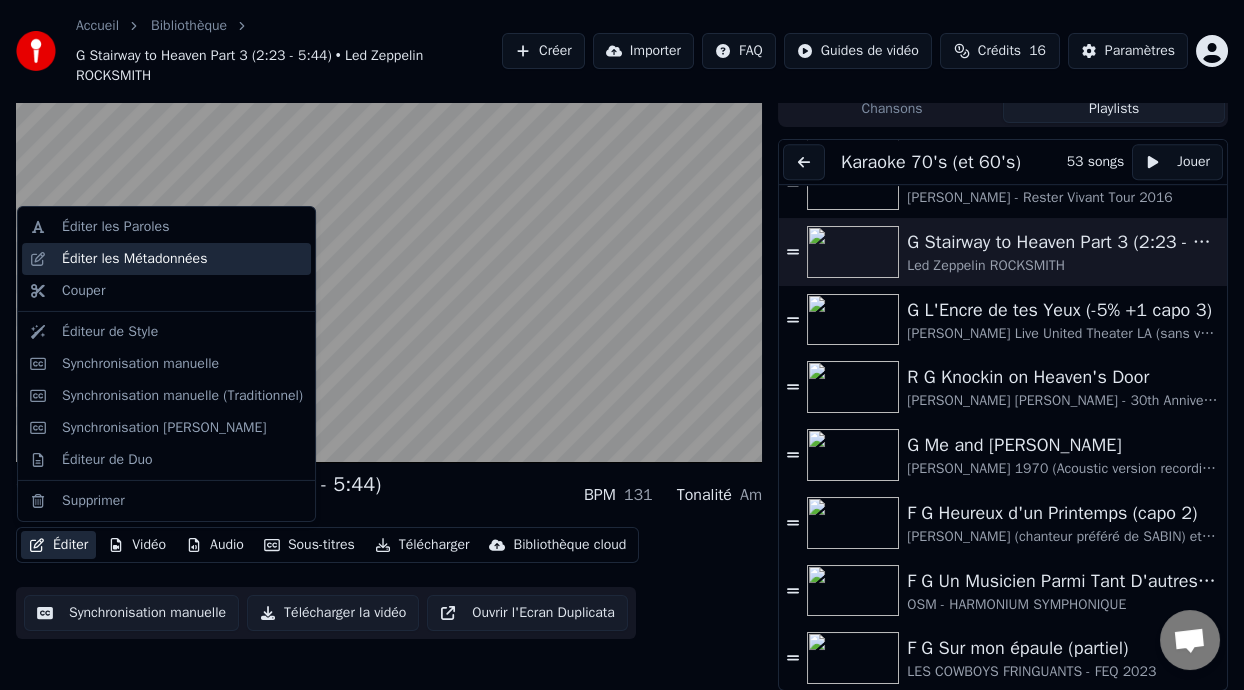 click on "Éditer les Métadonnées" at bounding box center [182, 259] 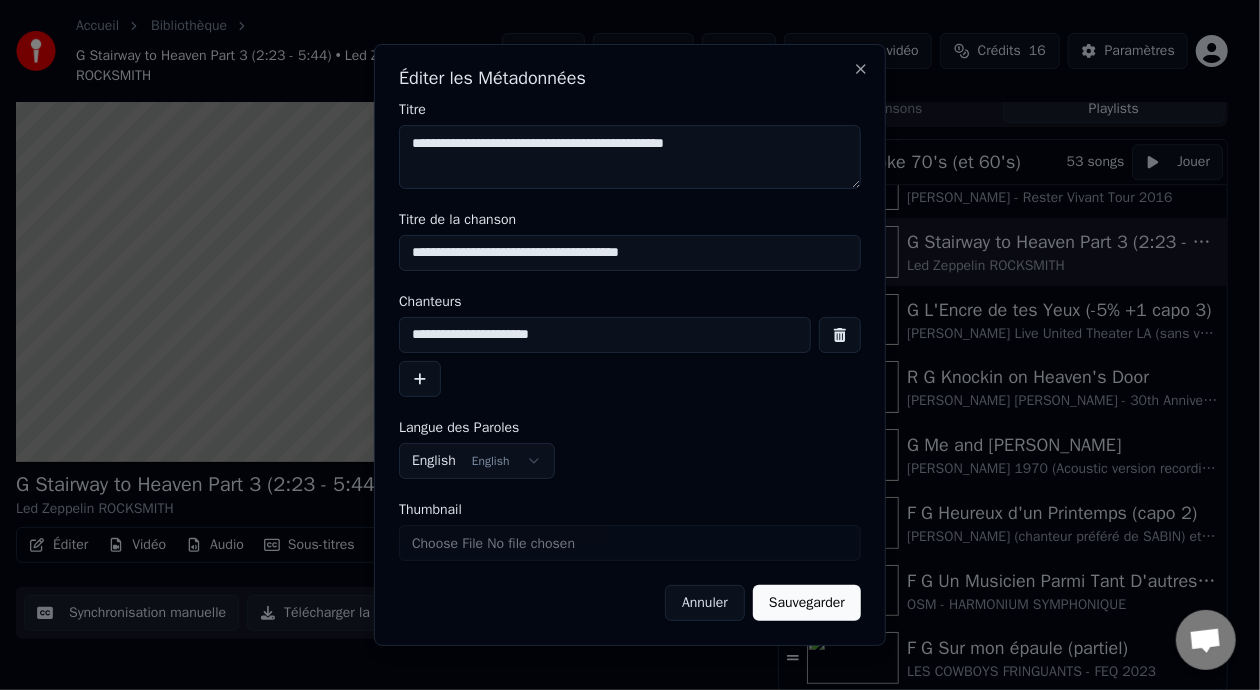 click on "**********" at bounding box center (630, 253) 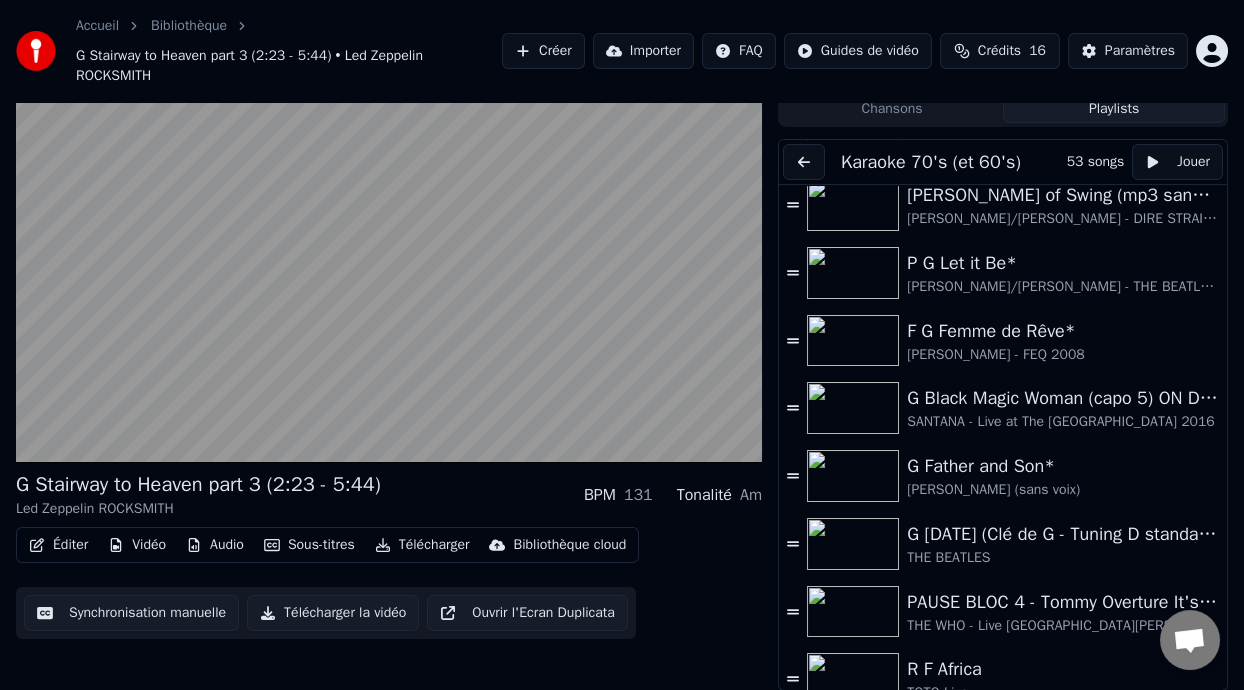 scroll, scrollTop: 2101, scrollLeft: 0, axis: vertical 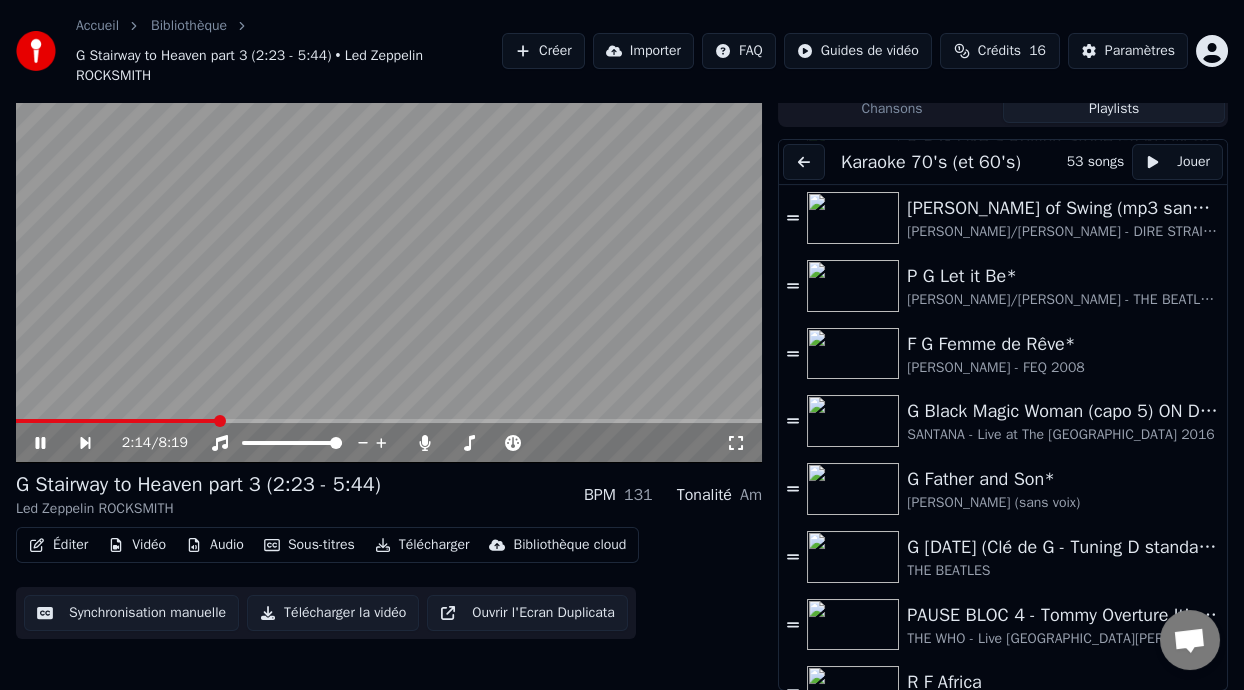 click 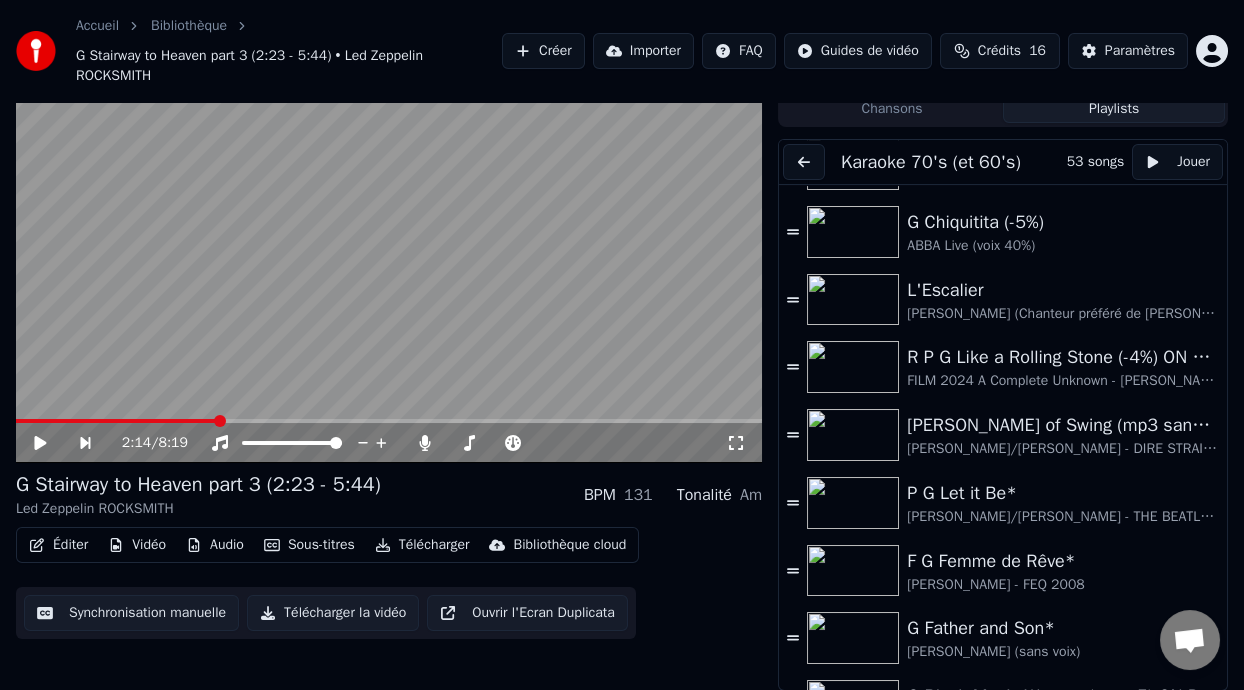 scroll, scrollTop: 1893, scrollLeft: 0, axis: vertical 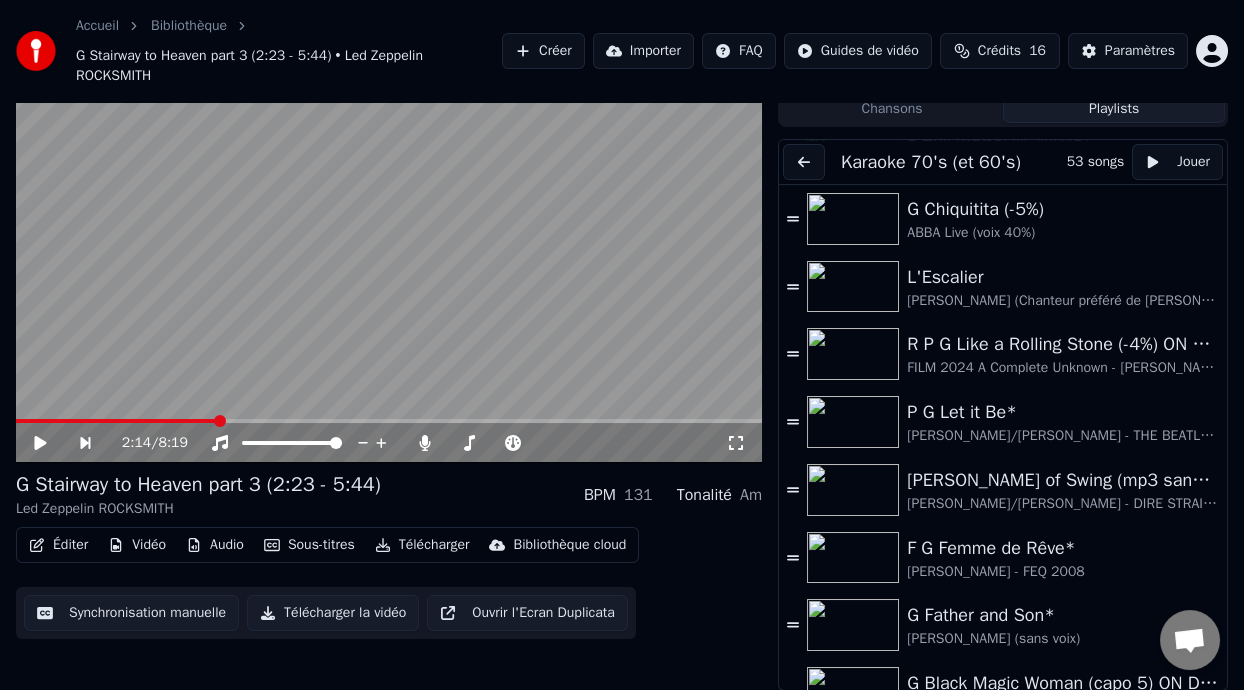 click 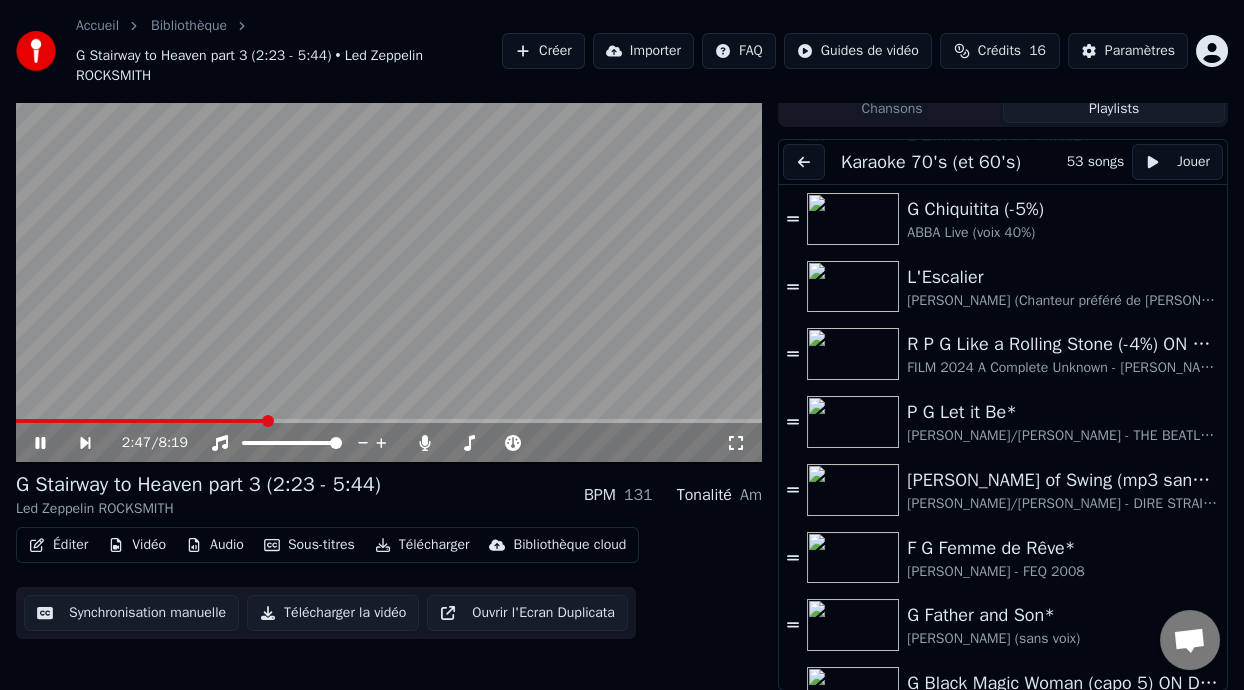 click 